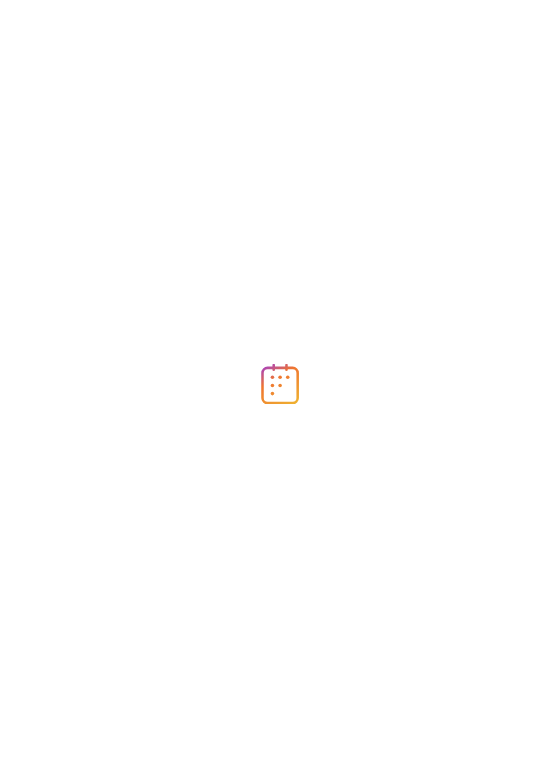 scroll, scrollTop: 0, scrollLeft: 0, axis: both 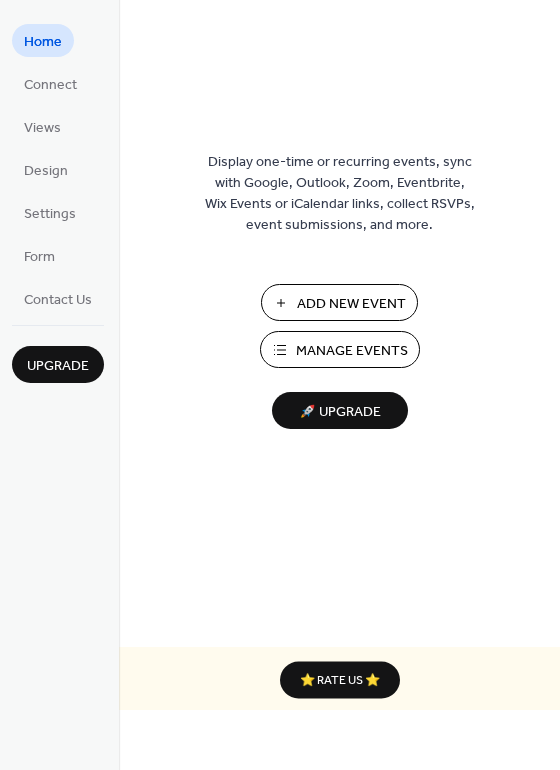 click on "Manage Events" at bounding box center [352, 351] 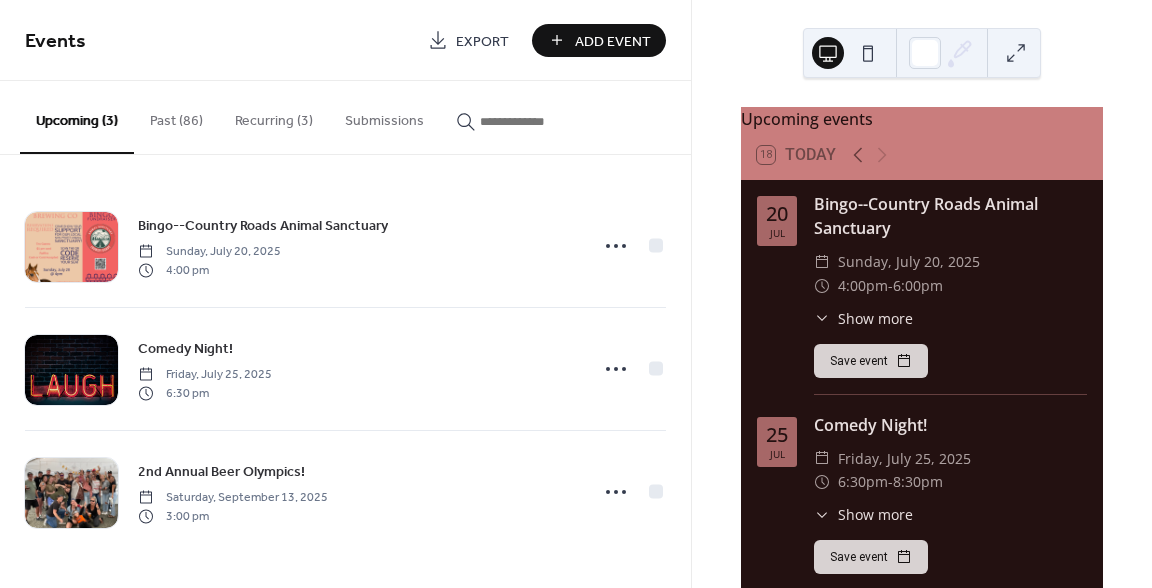 scroll, scrollTop: 0, scrollLeft: 0, axis: both 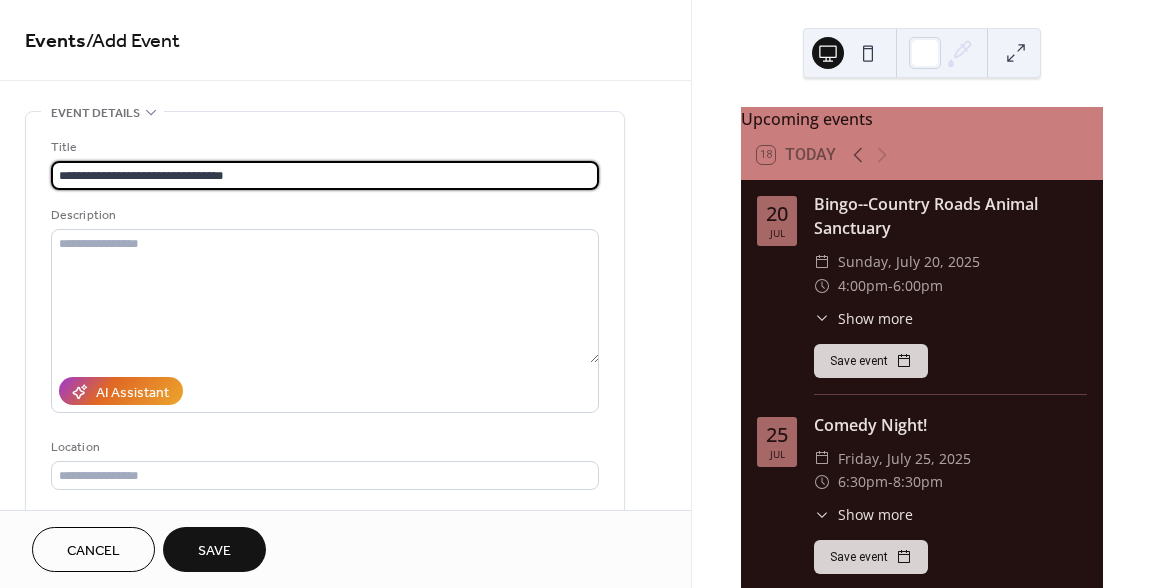 type on "**********" 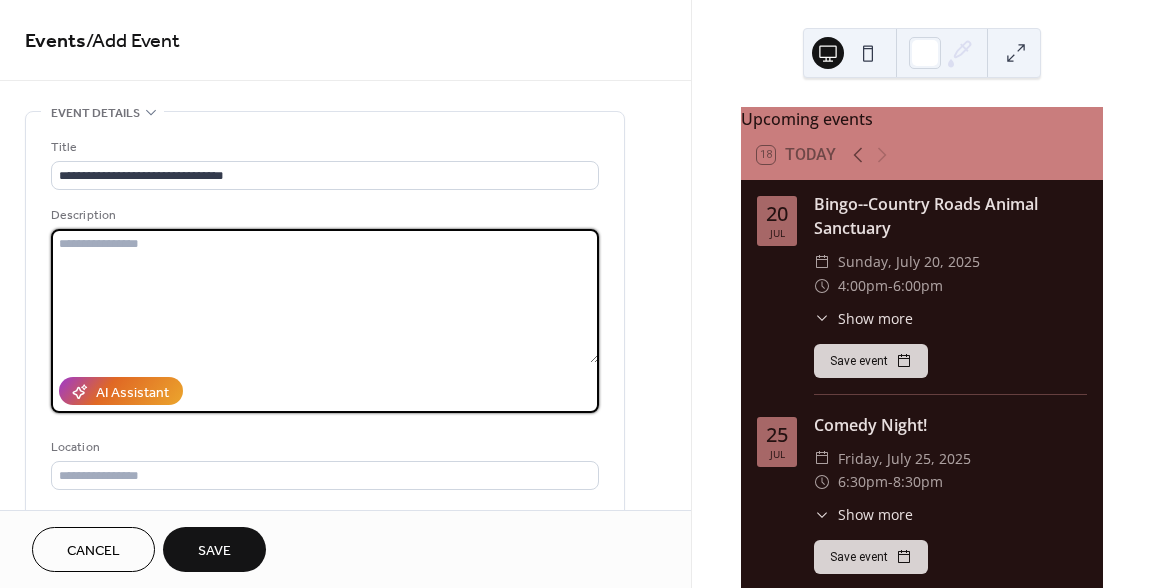 click at bounding box center [325, 296] 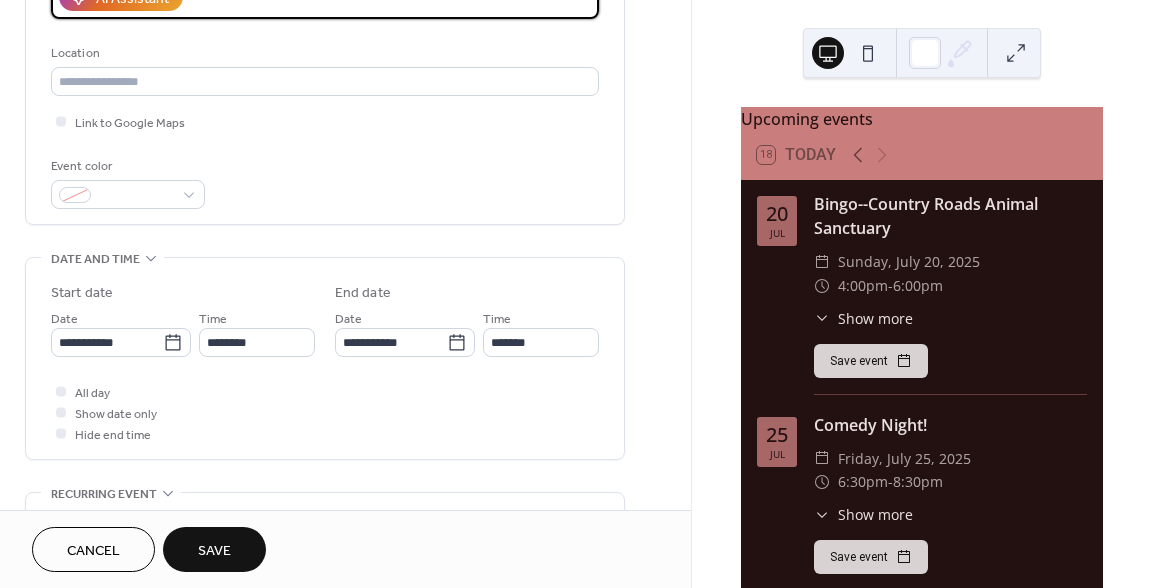 scroll, scrollTop: 397, scrollLeft: 0, axis: vertical 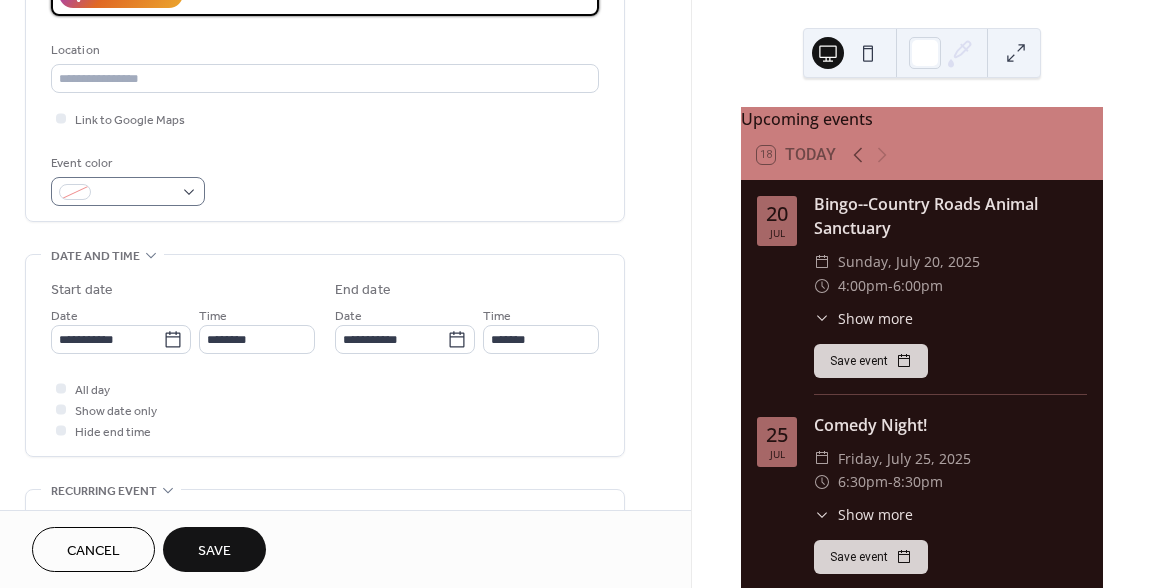 type on "**********" 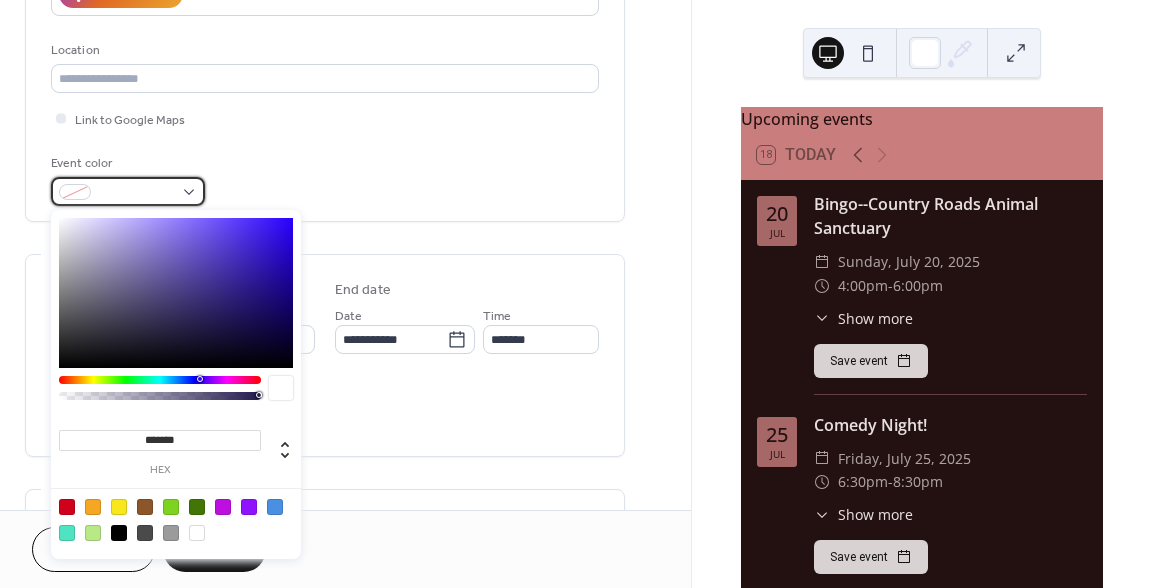 click at bounding box center (128, 191) 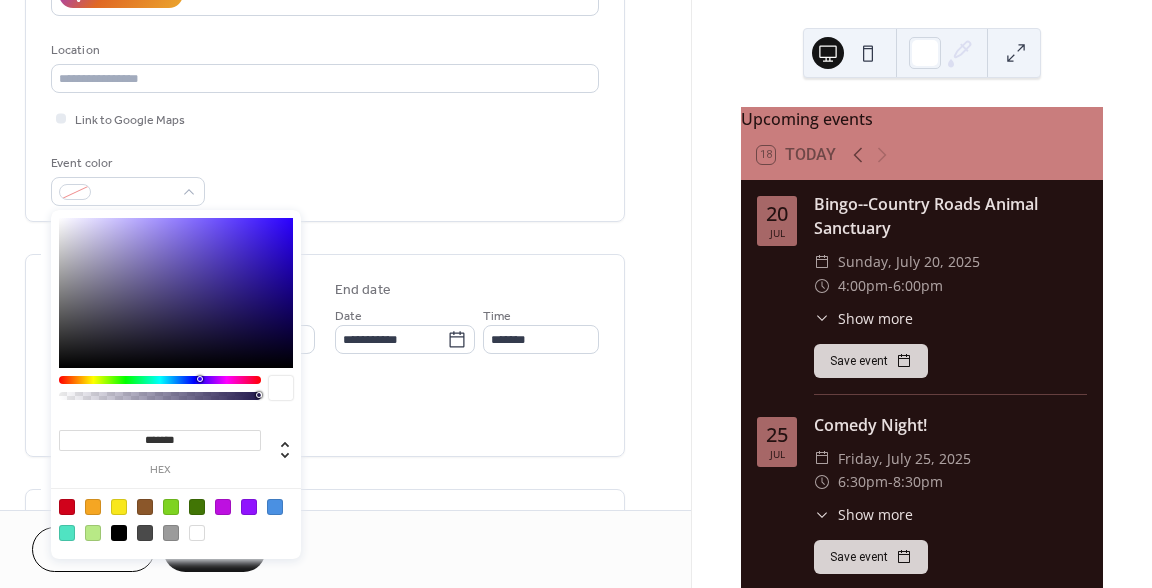 click at bounding box center [160, 380] 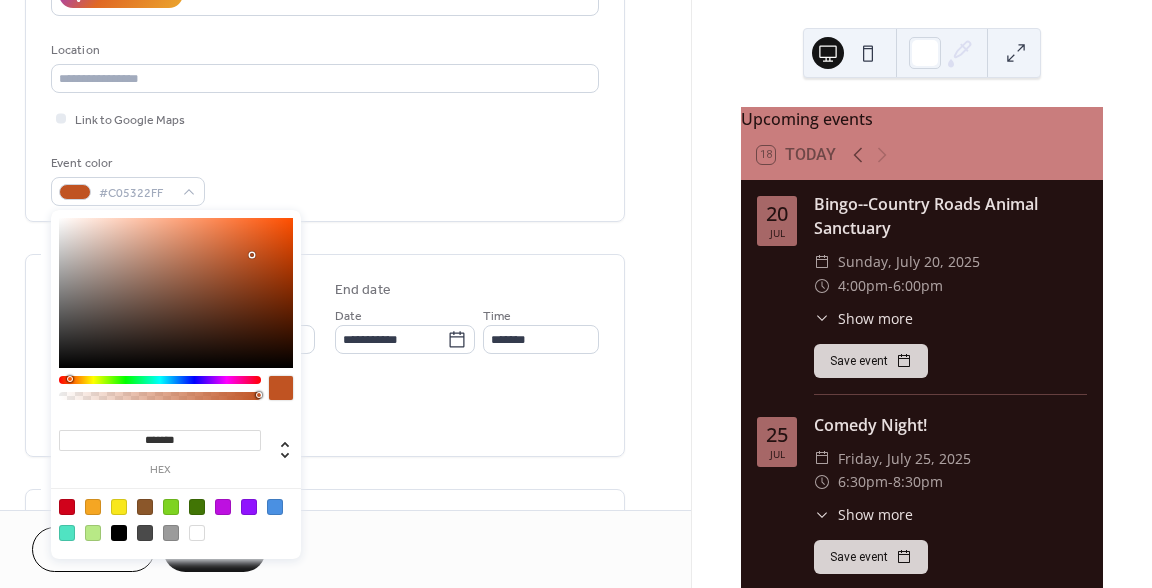 click at bounding box center [176, 293] 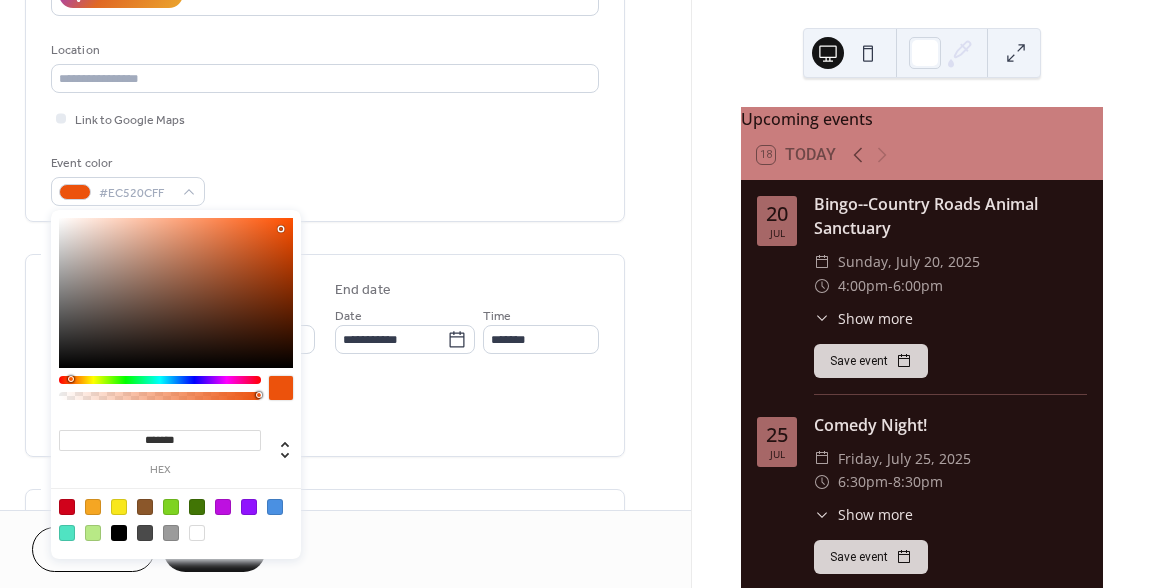 click at bounding box center (176, 293) 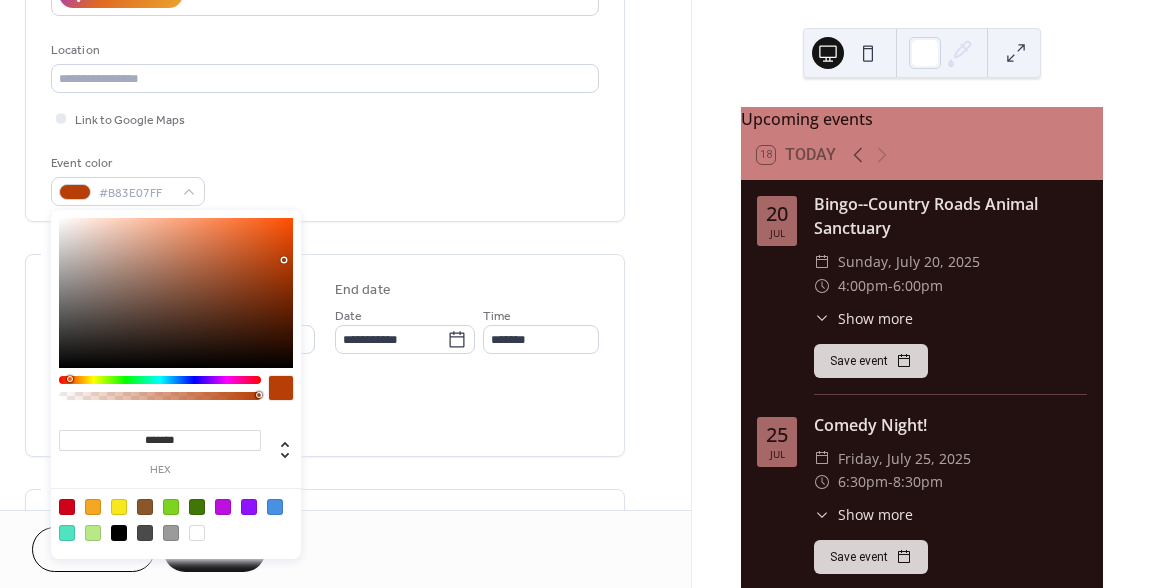 click on "**********" at bounding box center (325, 355) 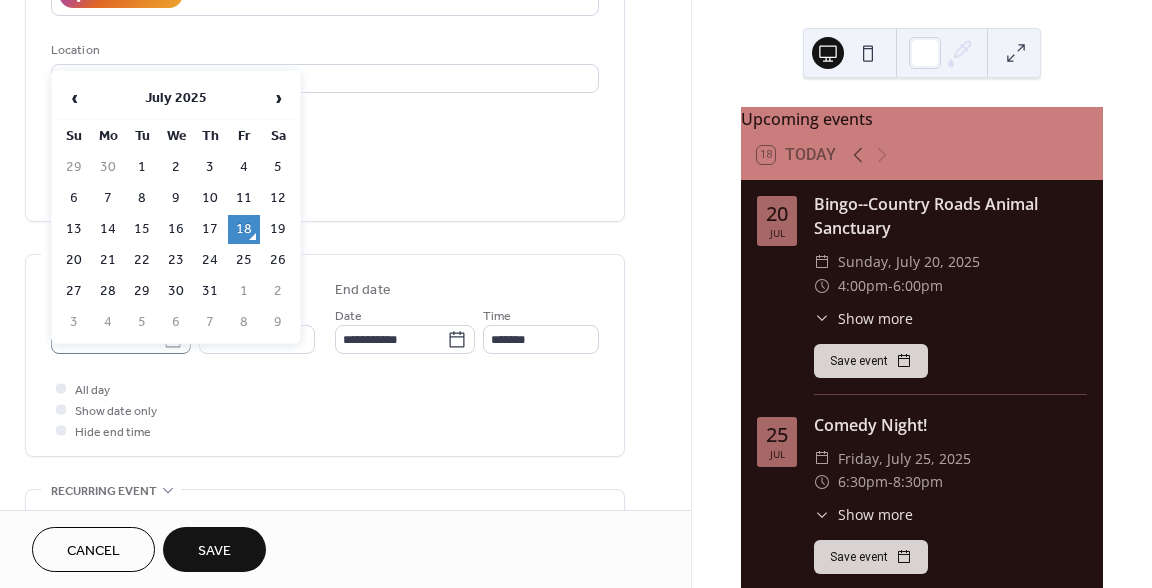 click on "**********" at bounding box center (576, 294) 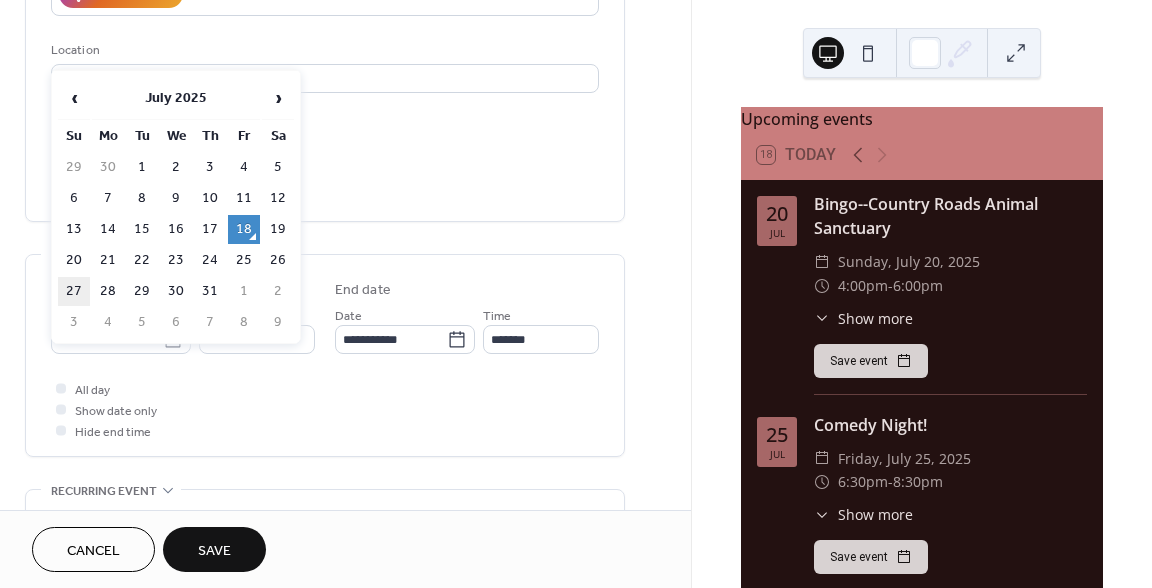 click on "27" at bounding box center (74, 291) 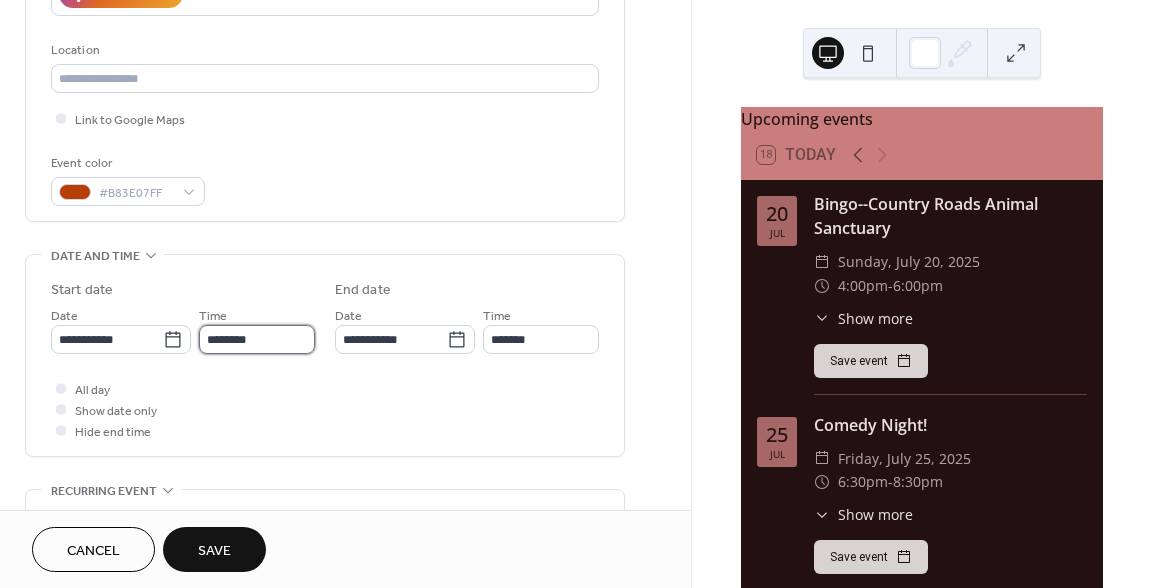 click on "********" at bounding box center (257, 339) 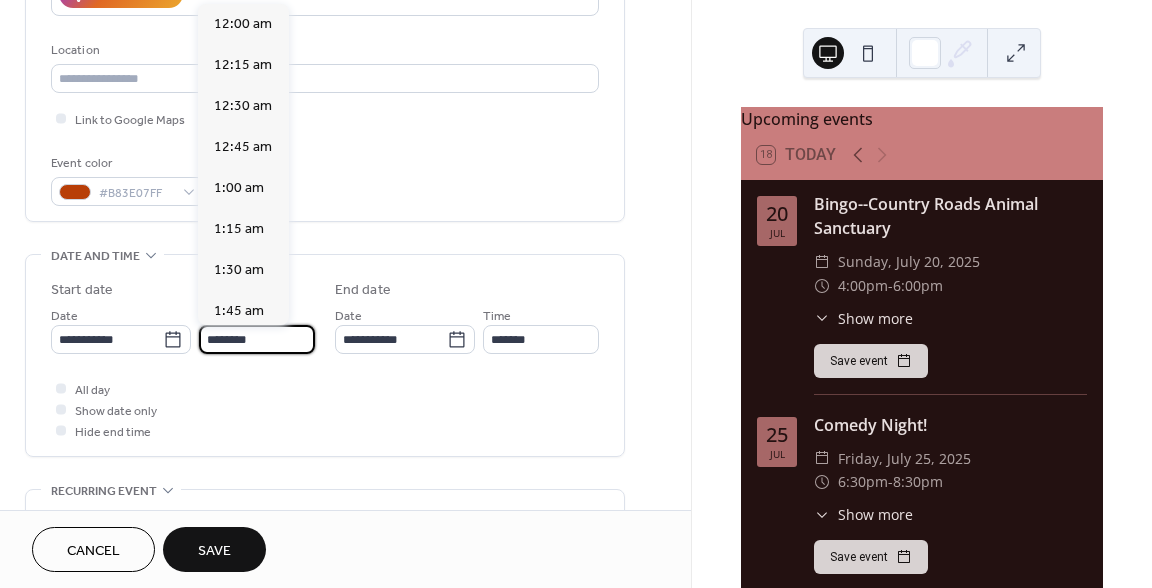 scroll, scrollTop: 1944, scrollLeft: 0, axis: vertical 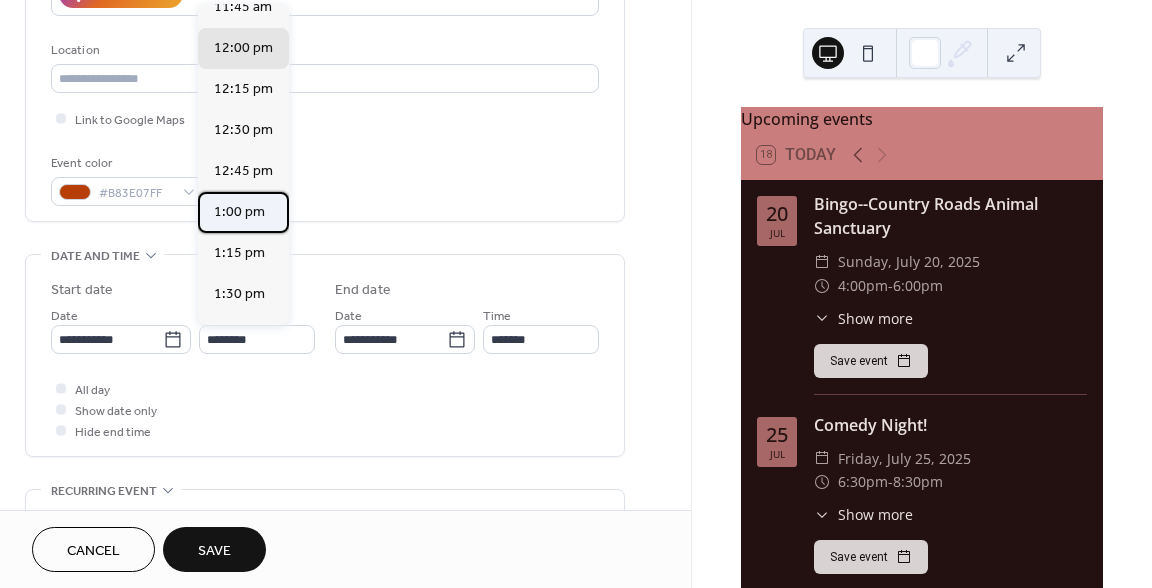 click on "1:00 pm" at bounding box center (239, 212) 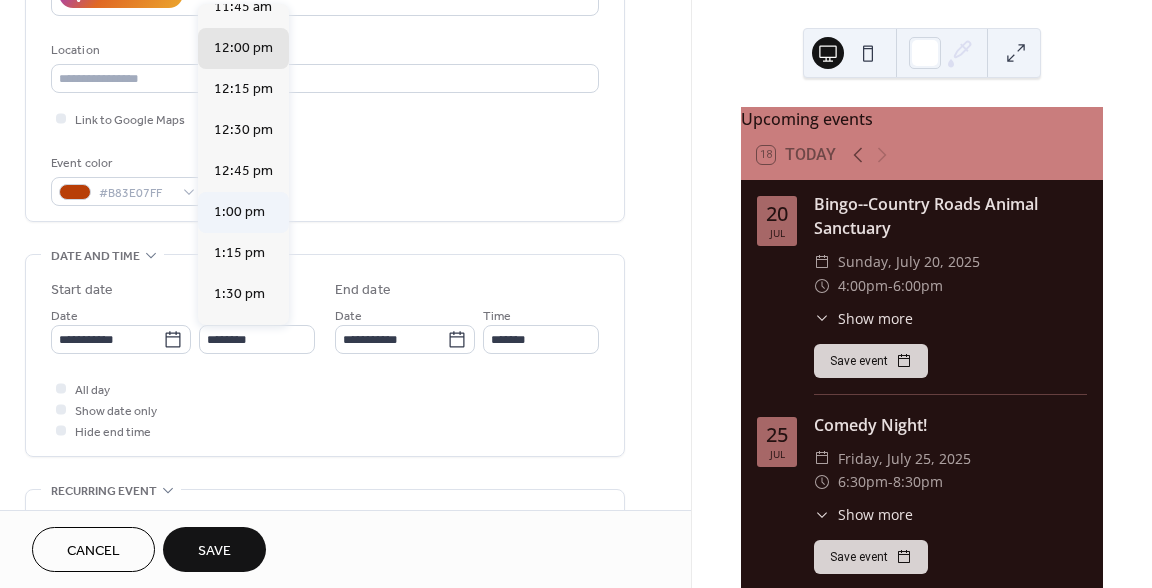 type on "*******" 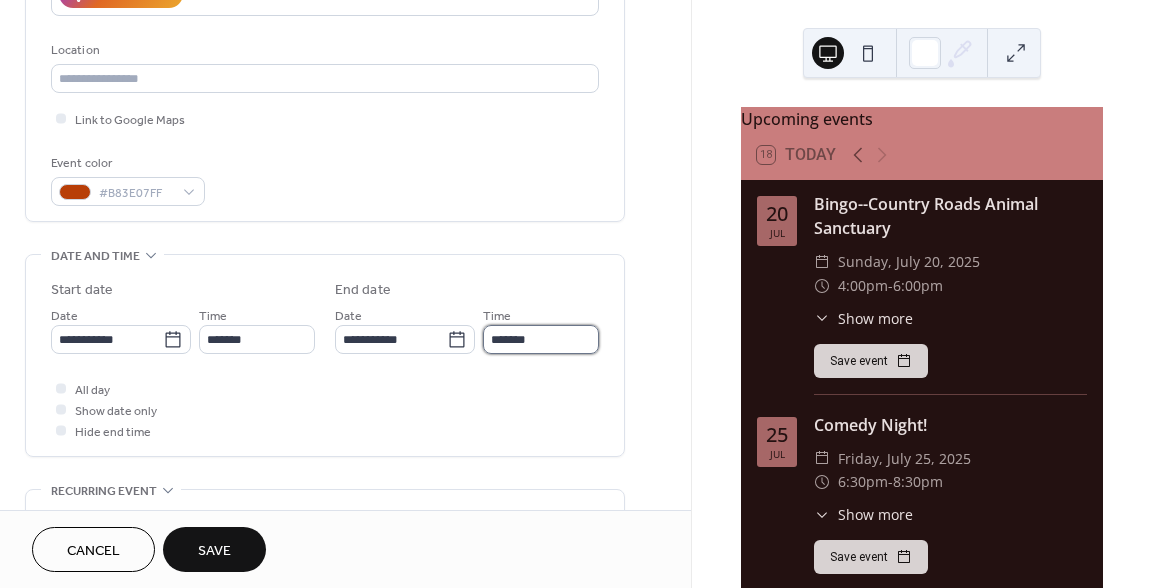 click on "*******" at bounding box center [541, 339] 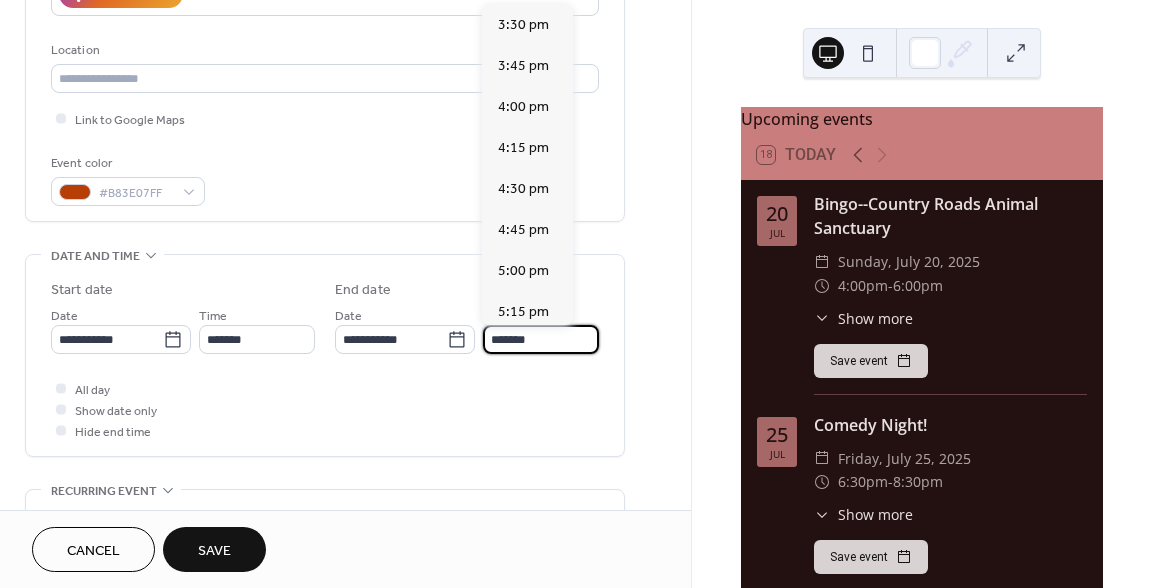 scroll, scrollTop: 476, scrollLeft: 0, axis: vertical 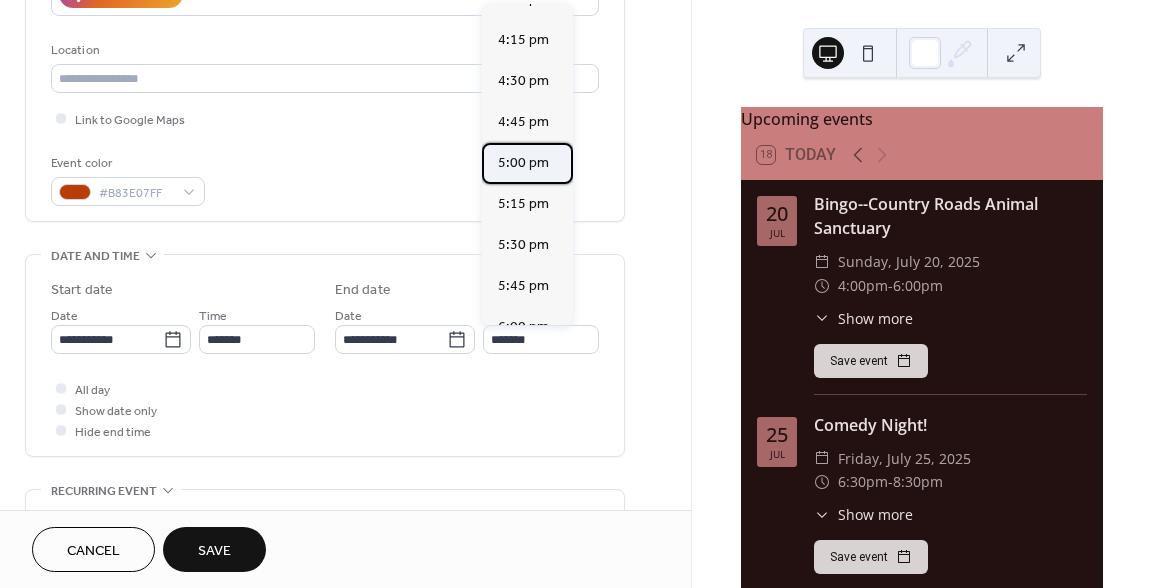 click on "5:00 pm" at bounding box center [523, 163] 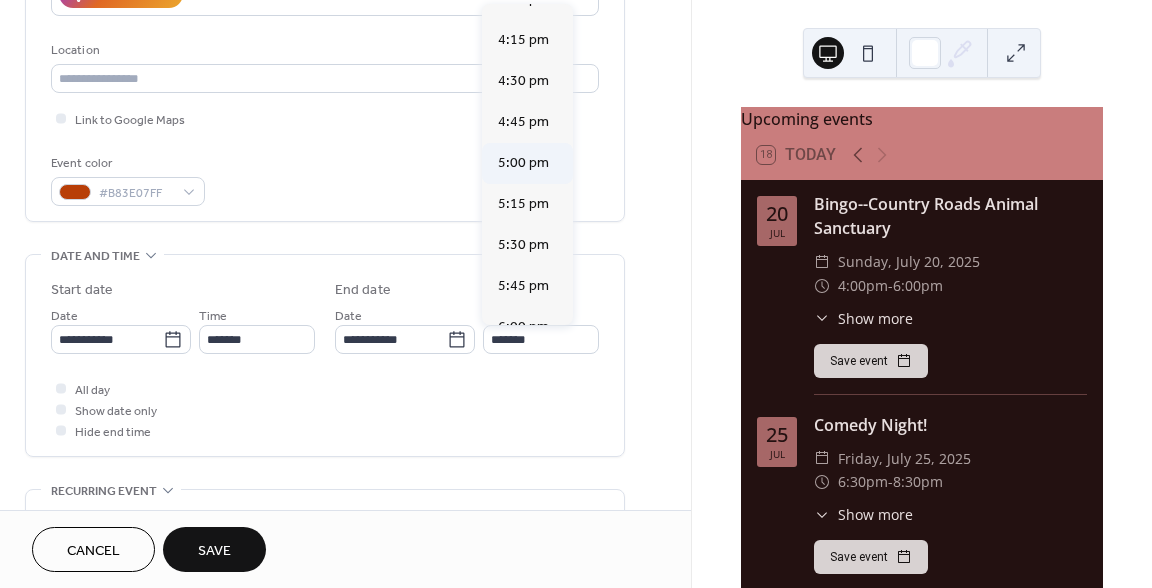 type on "*******" 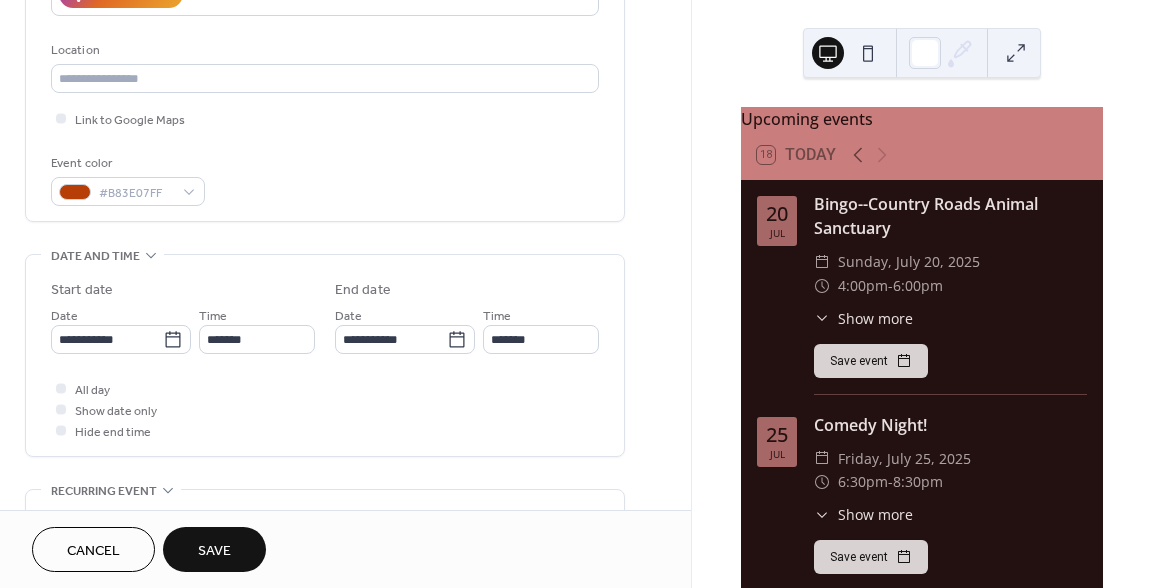 click on "All day Show date only Hide end time" at bounding box center [325, 409] 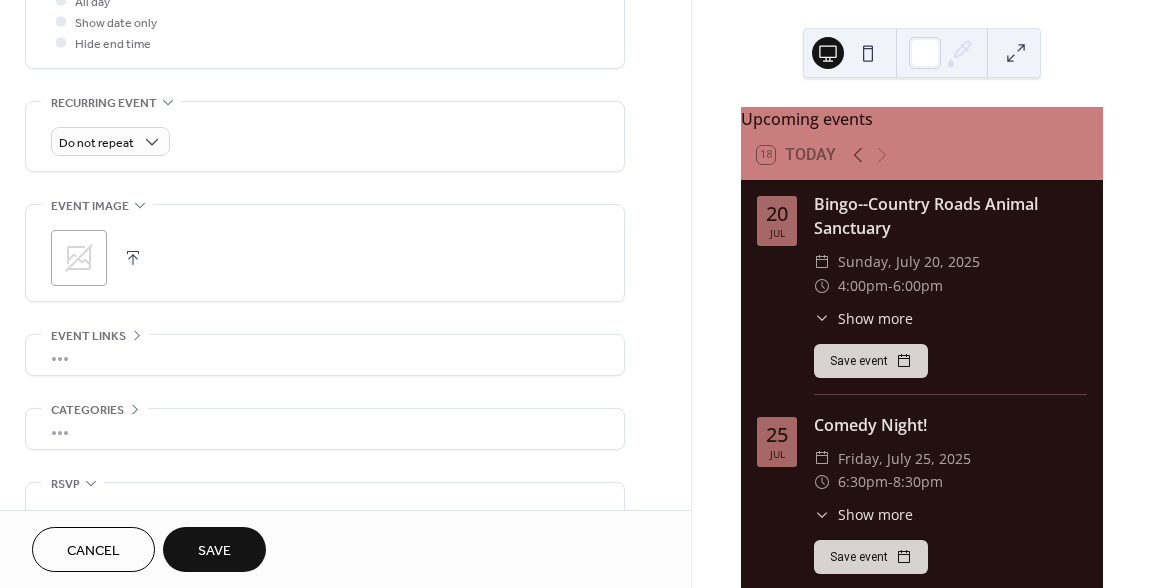 scroll, scrollTop: 791, scrollLeft: 0, axis: vertical 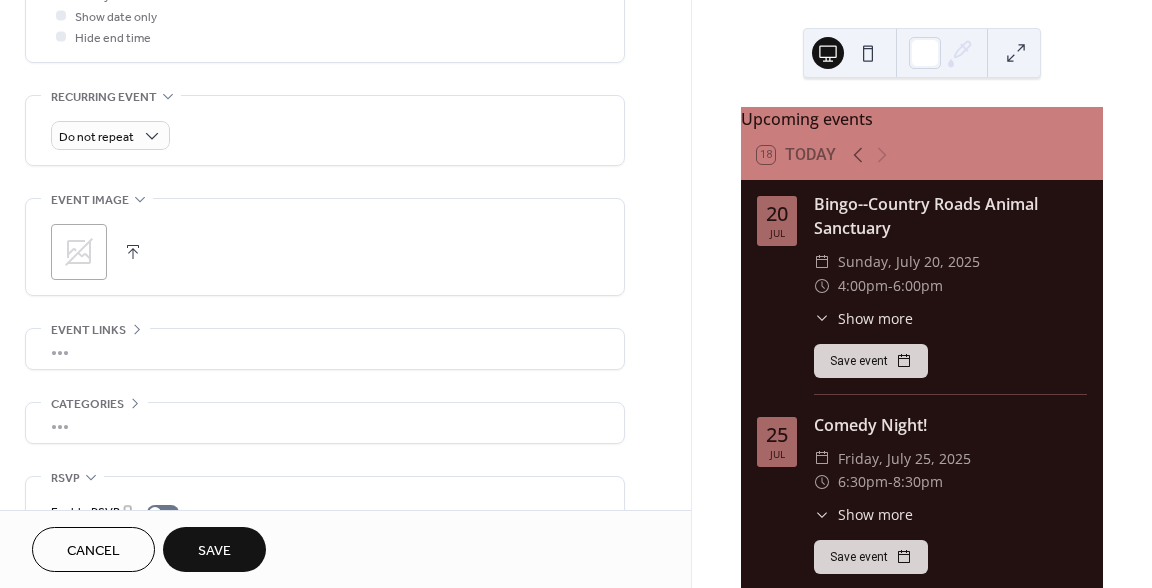 click on ";" at bounding box center (79, 252) 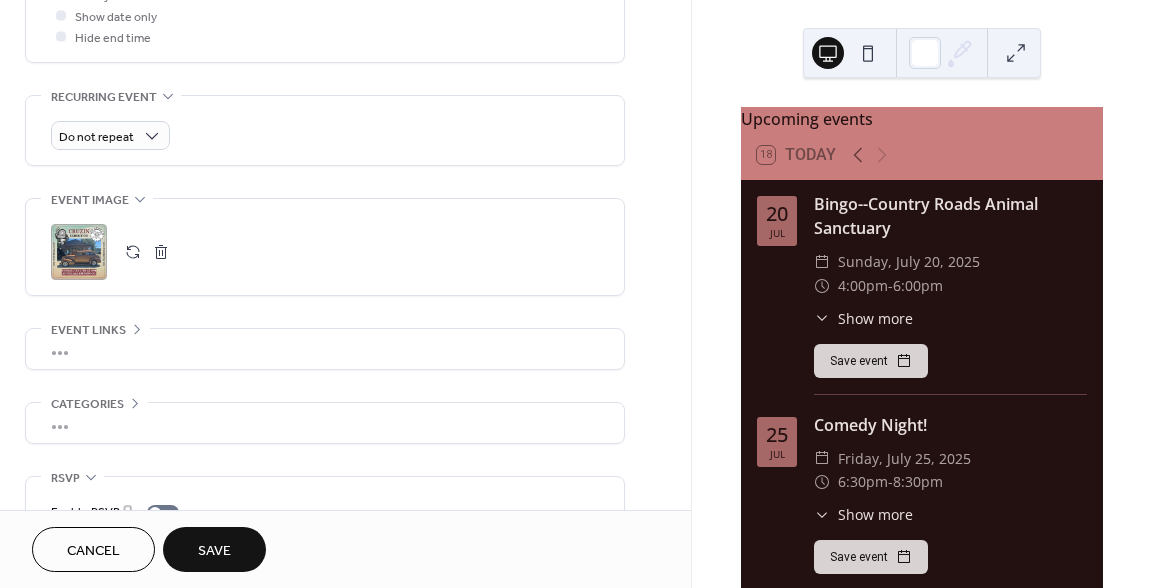 click on "Save" at bounding box center [214, 551] 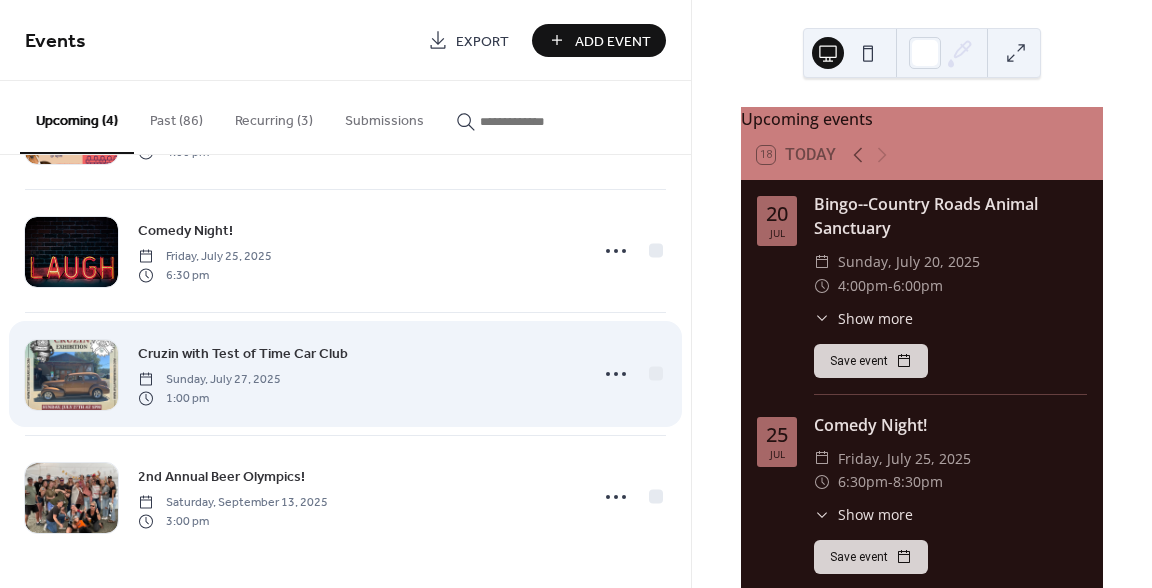 scroll, scrollTop: 0, scrollLeft: 0, axis: both 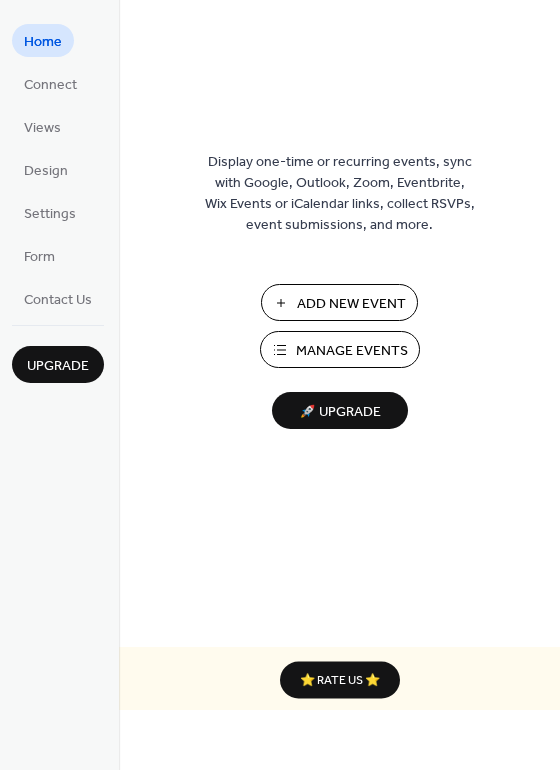 click on "Manage Events" at bounding box center (352, 351) 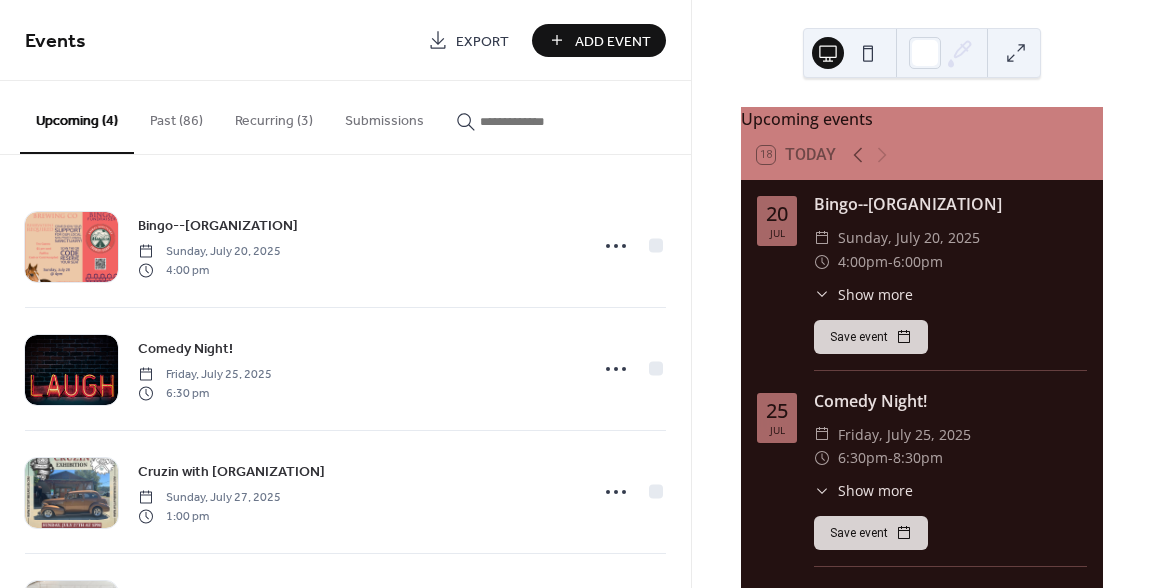 scroll, scrollTop: 0, scrollLeft: 0, axis: both 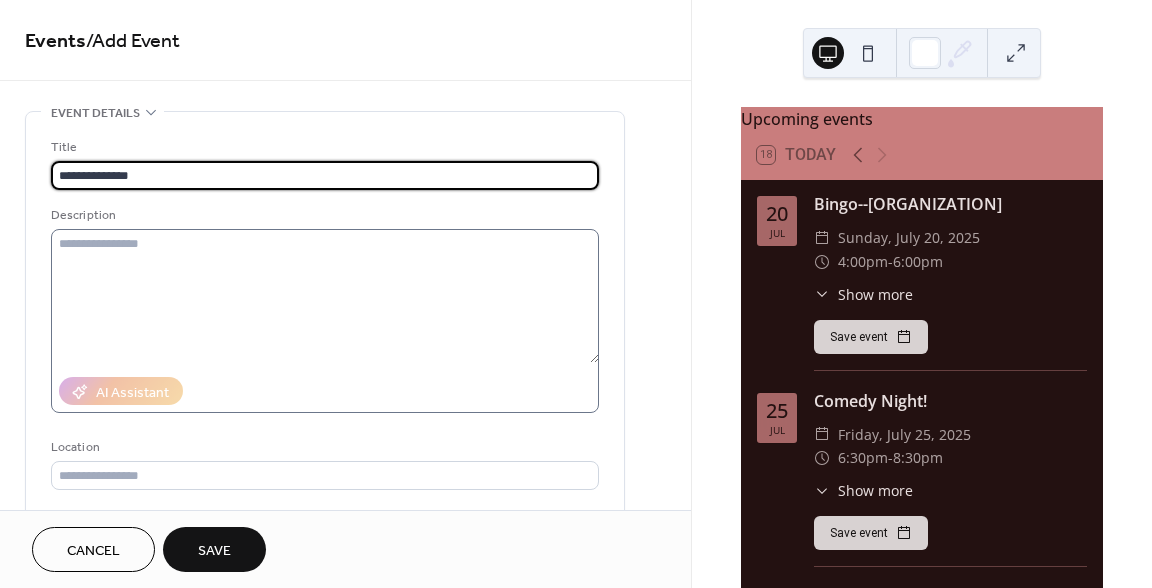type on "**********" 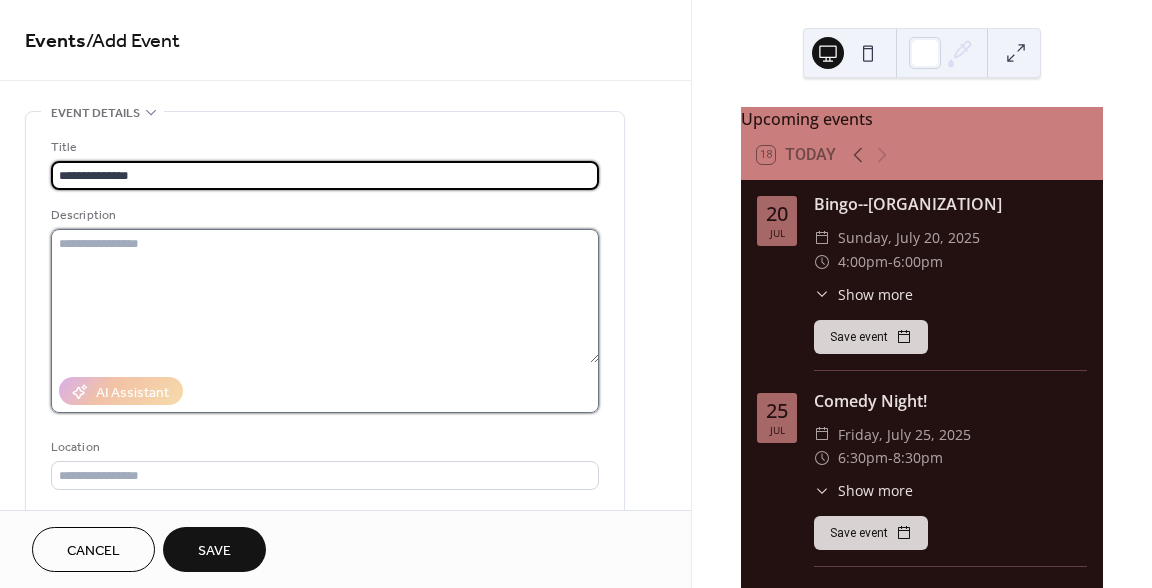 click at bounding box center (325, 296) 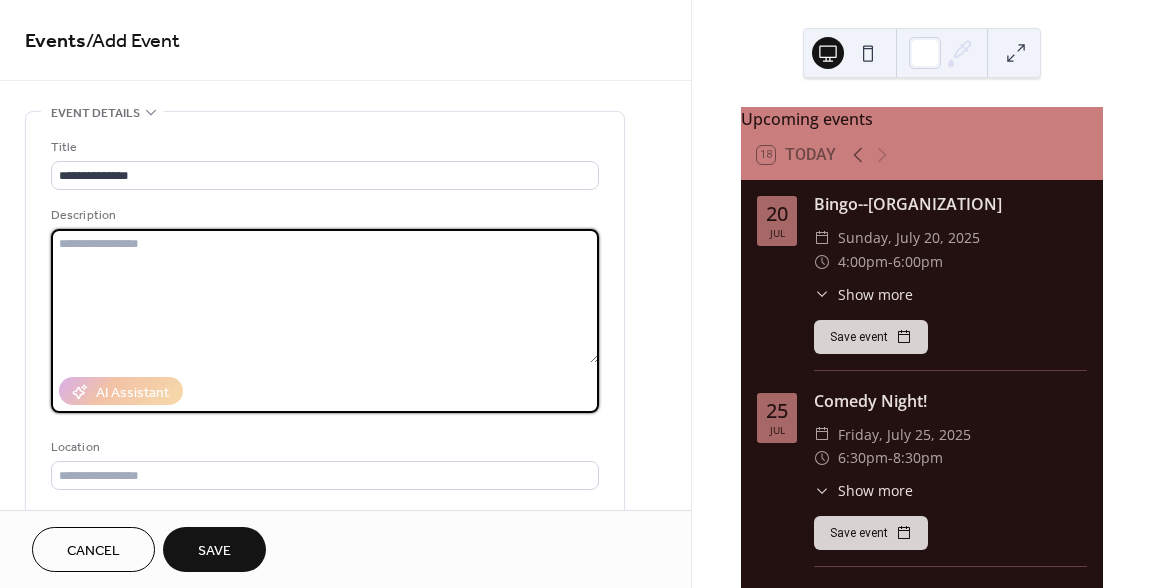paste on "**********" 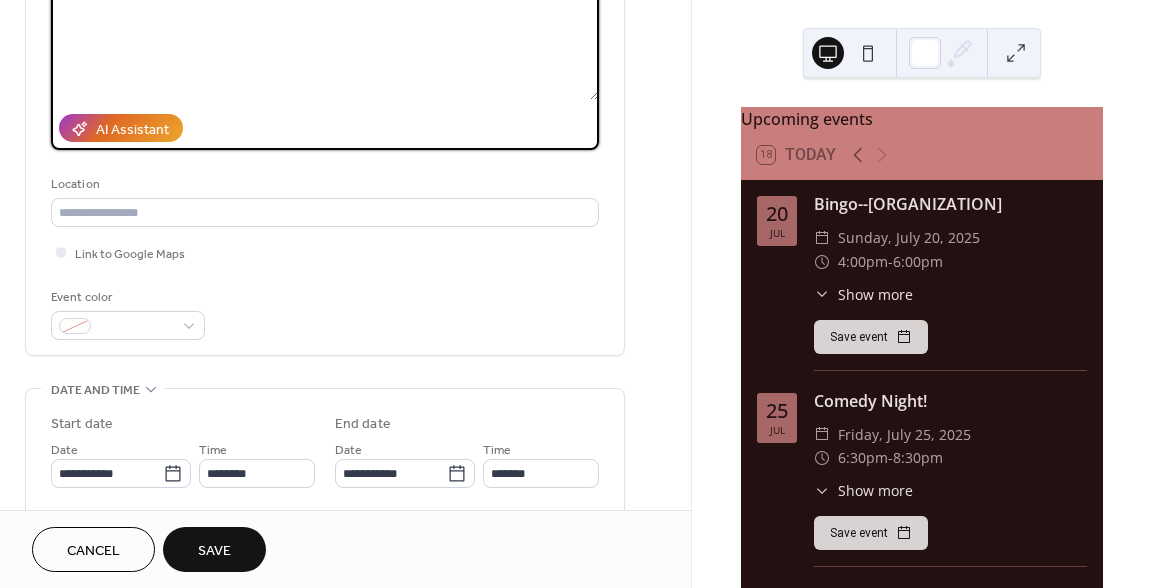 scroll, scrollTop: 284, scrollLeft: 0, axis: vertical 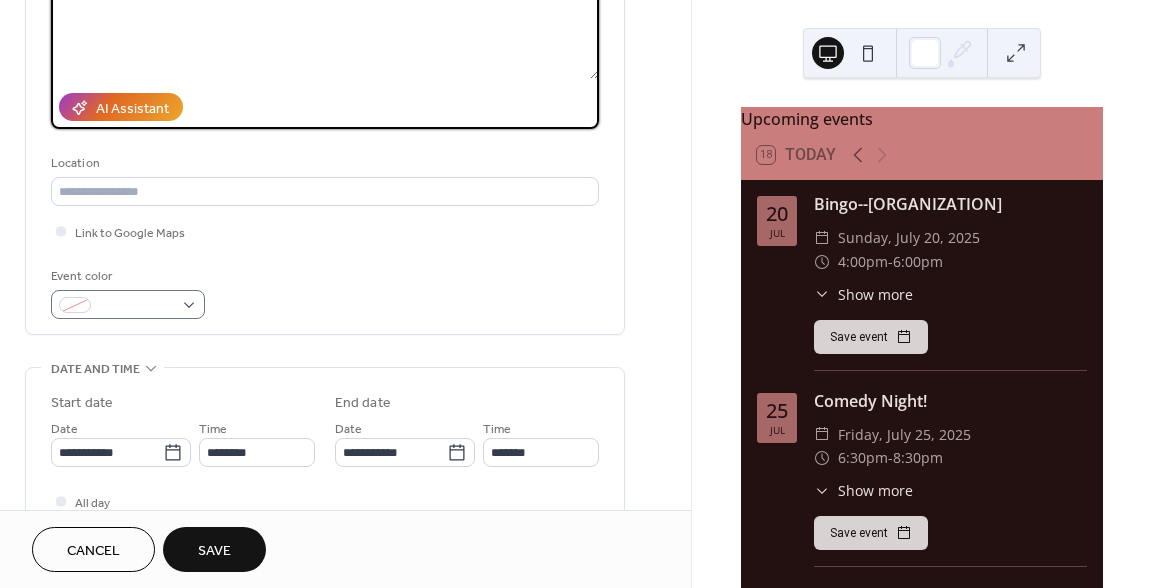 type on "**********" 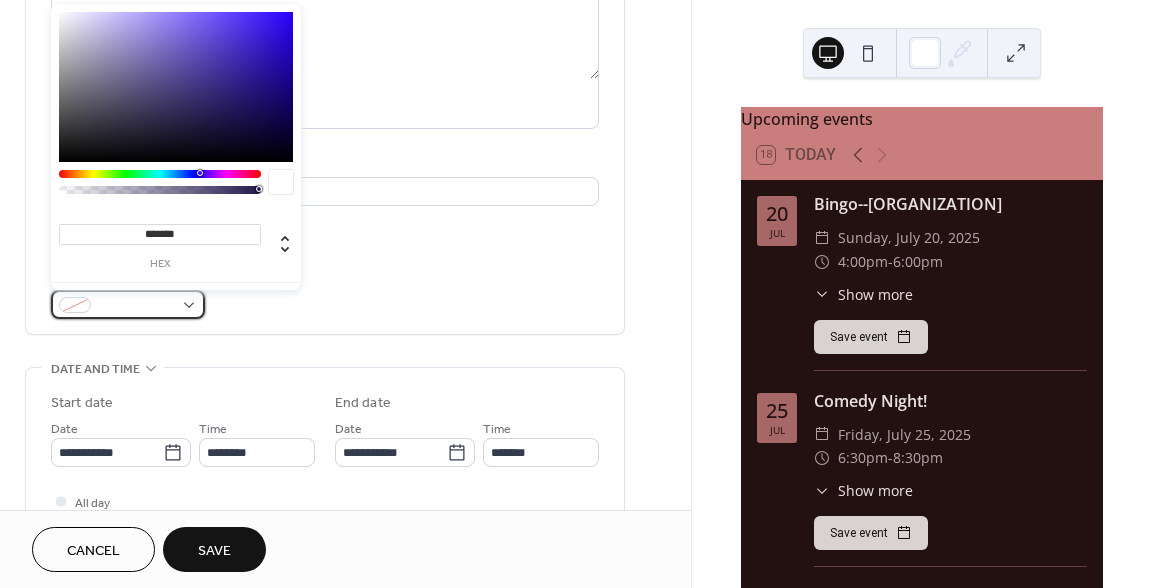 click at bounding box center [128, 304] 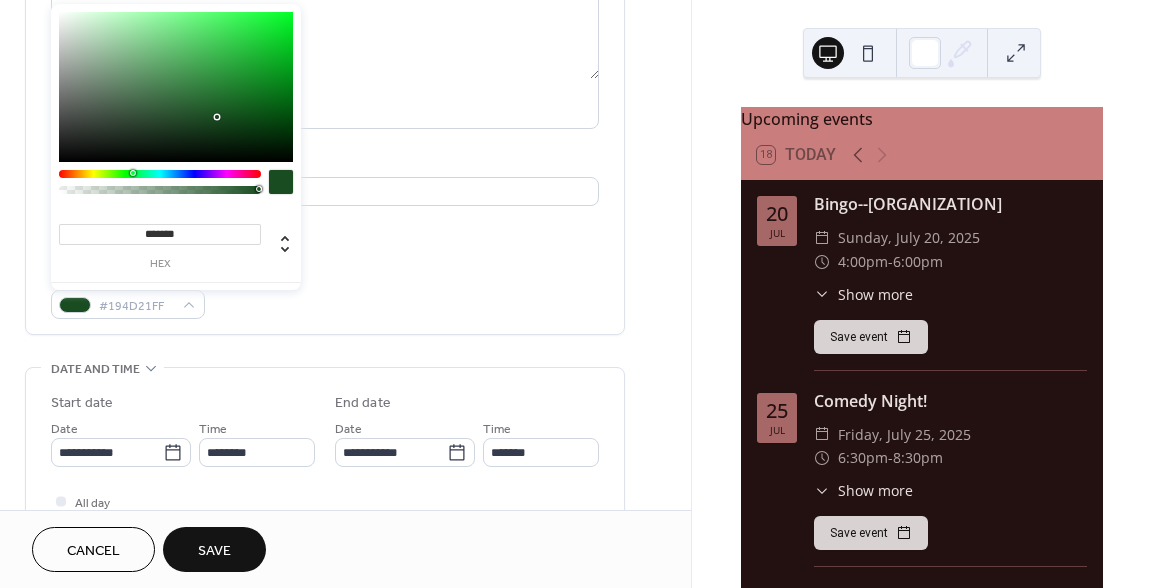 click at bounding box center [160, 174] 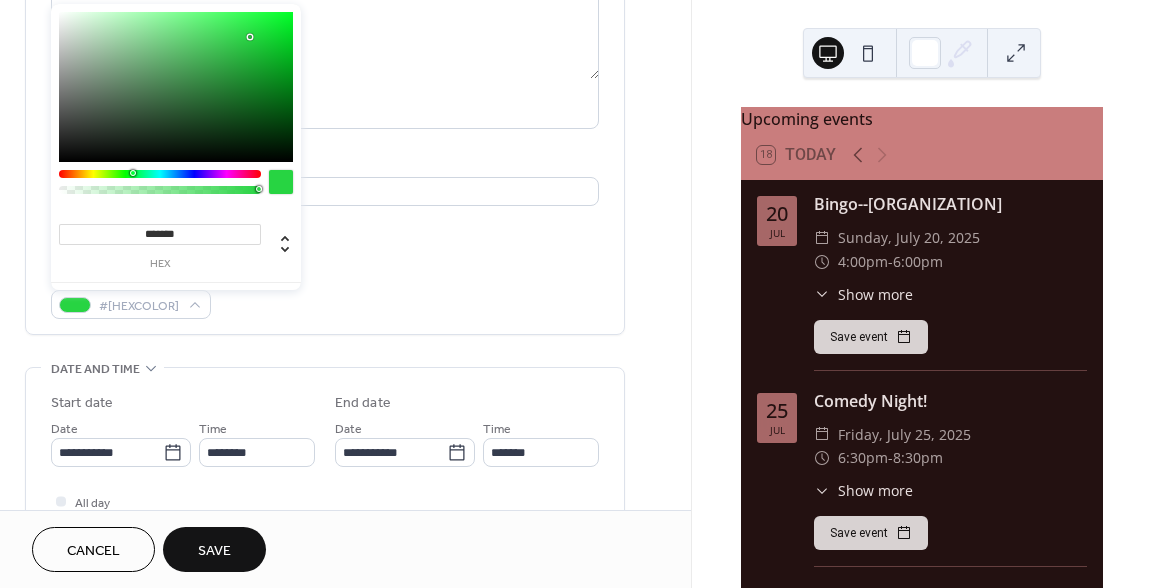 click at bounding box center (176, 87) 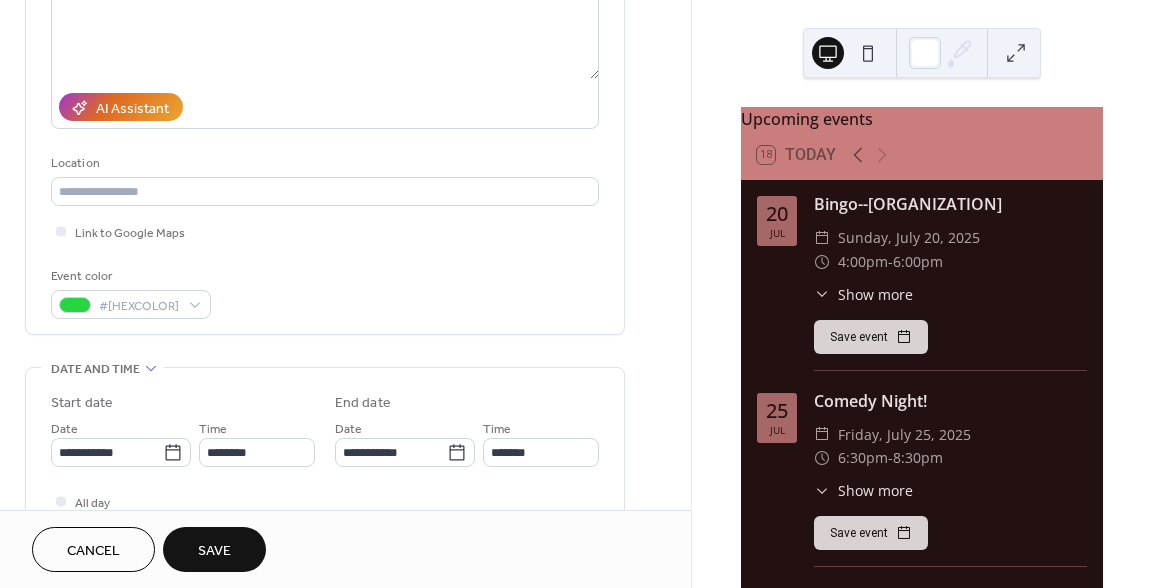 click on "**********" at bounding box center [325, 86] 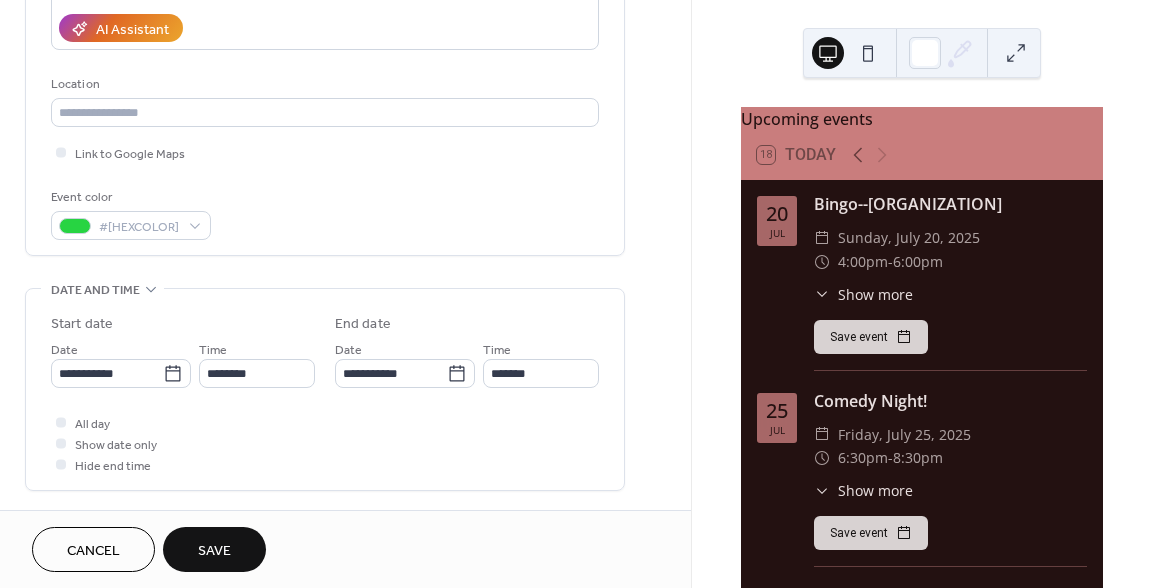 scroll, scrollTop: 474, scrollLeft: 0, axis: vertical 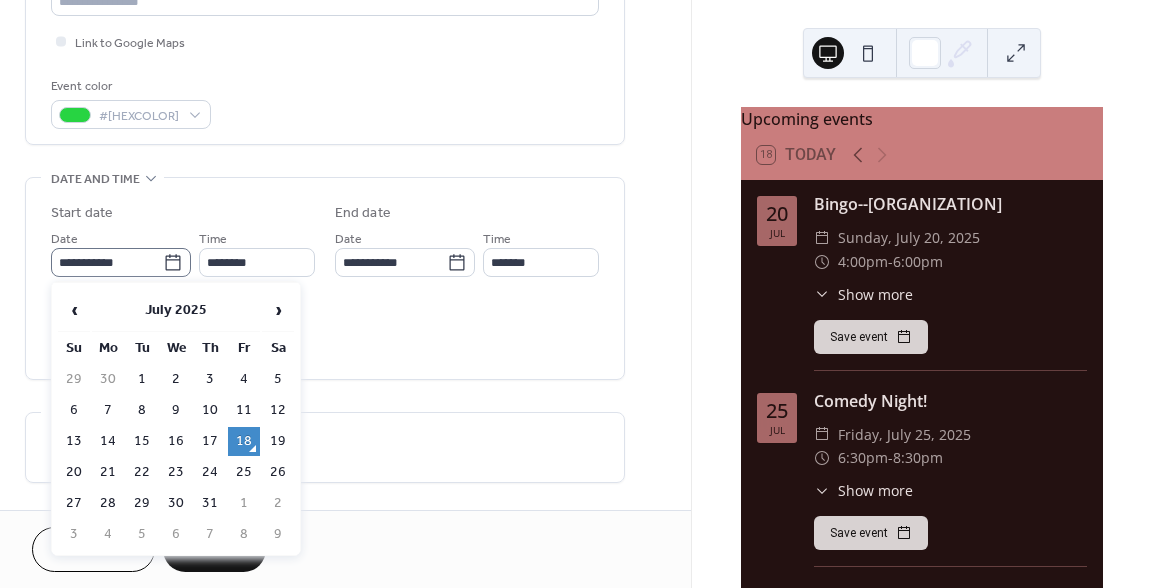 click 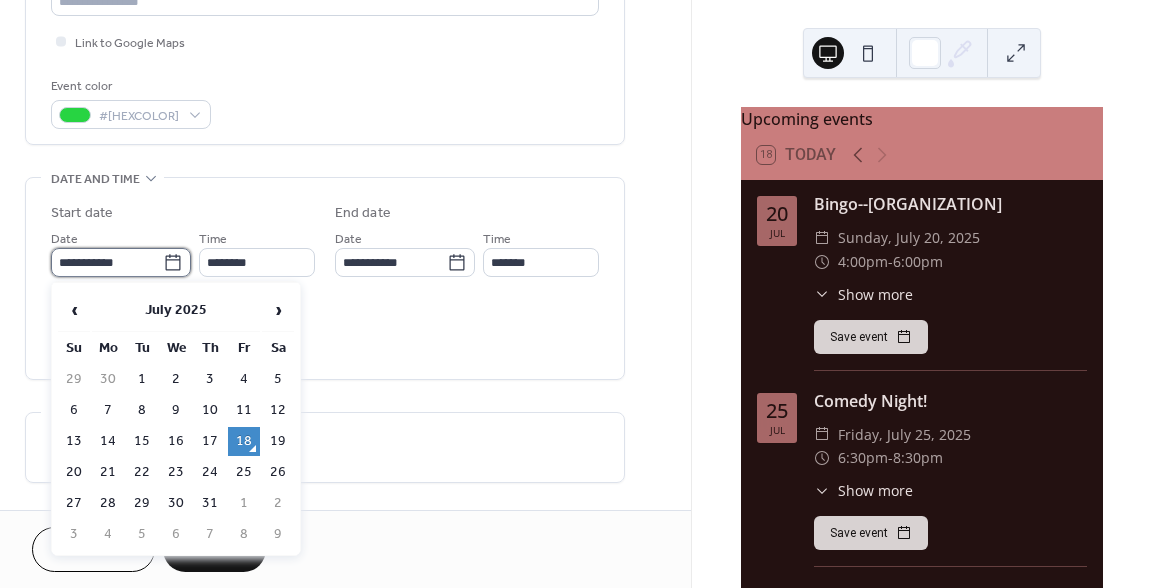 click on "**********" at bounding box center (107, 262) 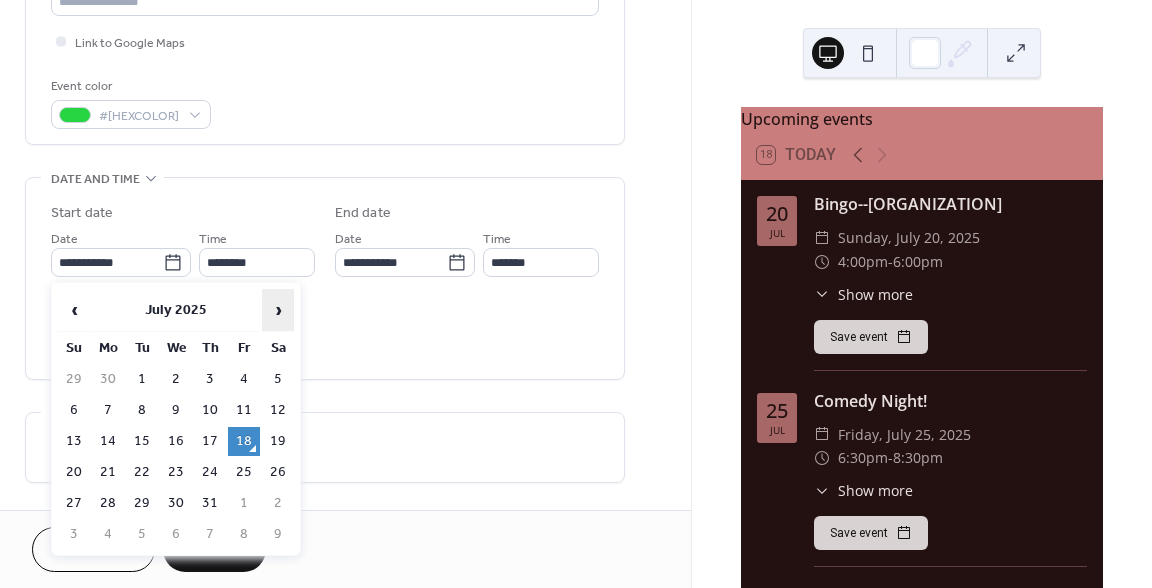 click on "›" at bounding box center (278, 310) 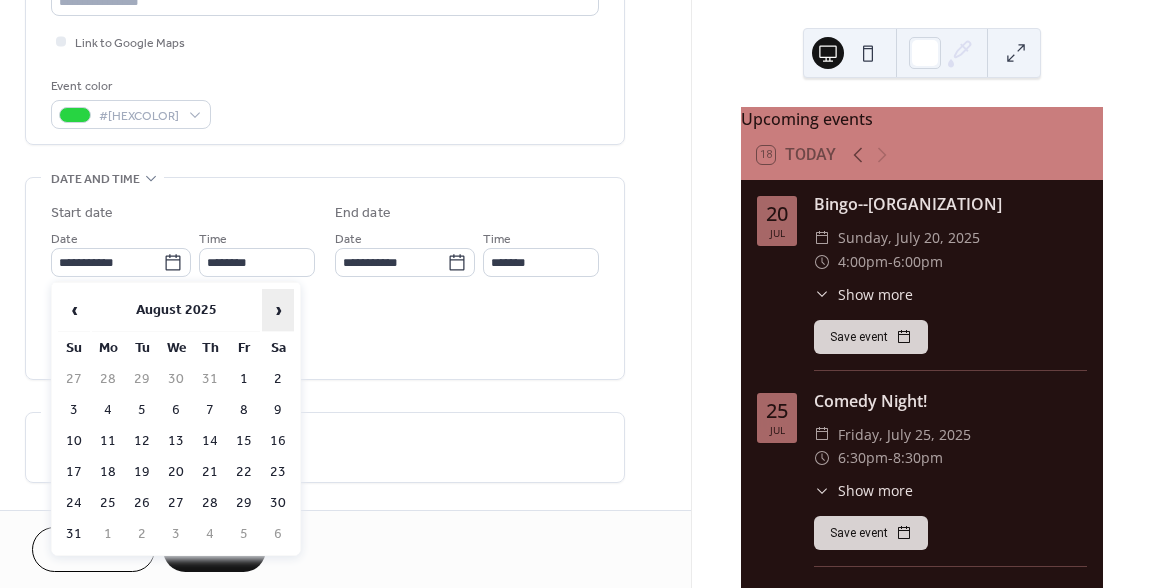 click on "›" at bounding box center (278, 310) 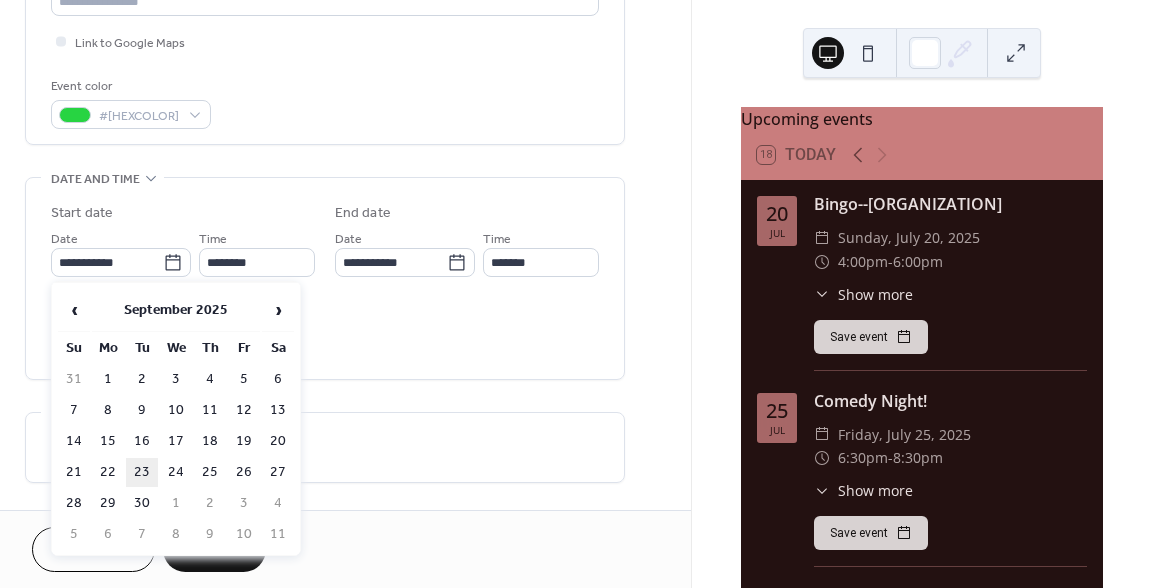 click on "23" at bounding box center [142, 472] 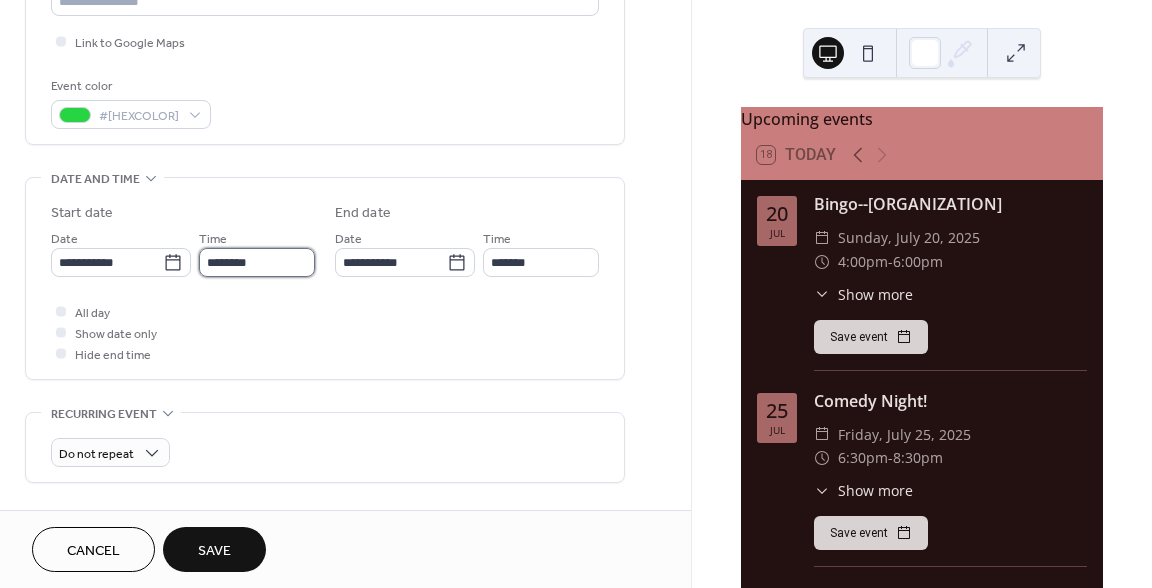click on "********" at bounding box center [257, 262] 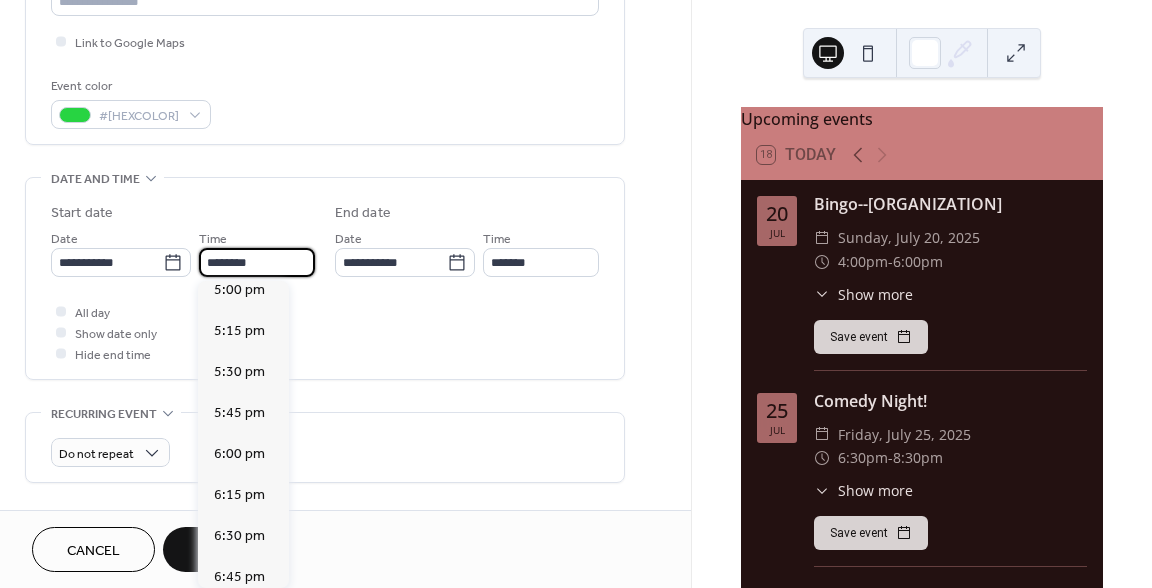 scroll, scrollTop: 2817, scrollLeft: 0, axis: vertical 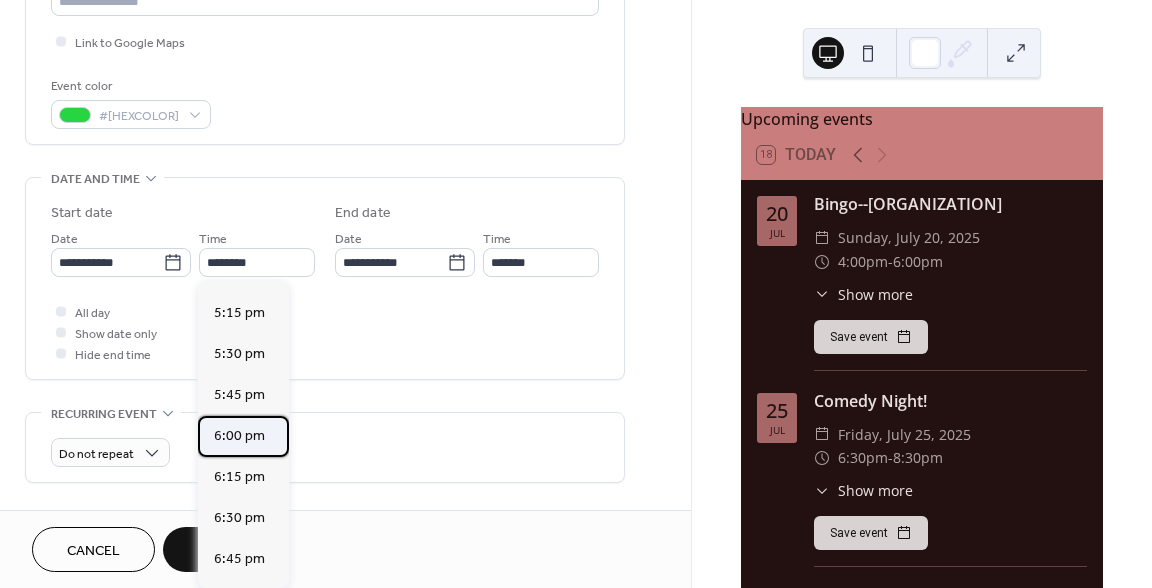 click on "6:00 pm" at bounding box center [239, 436] 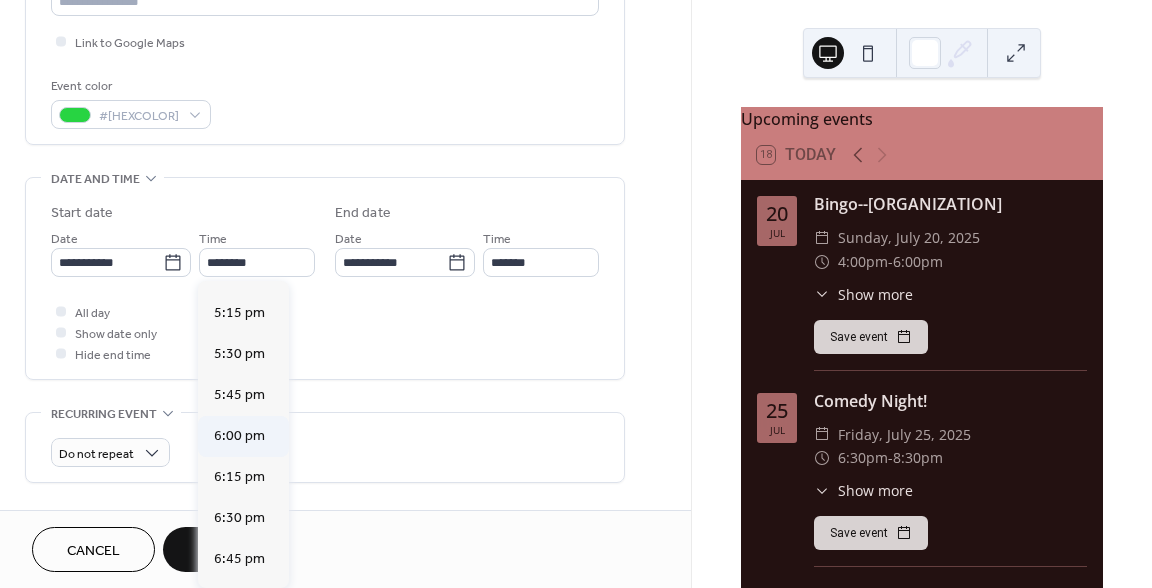 type on "*******" 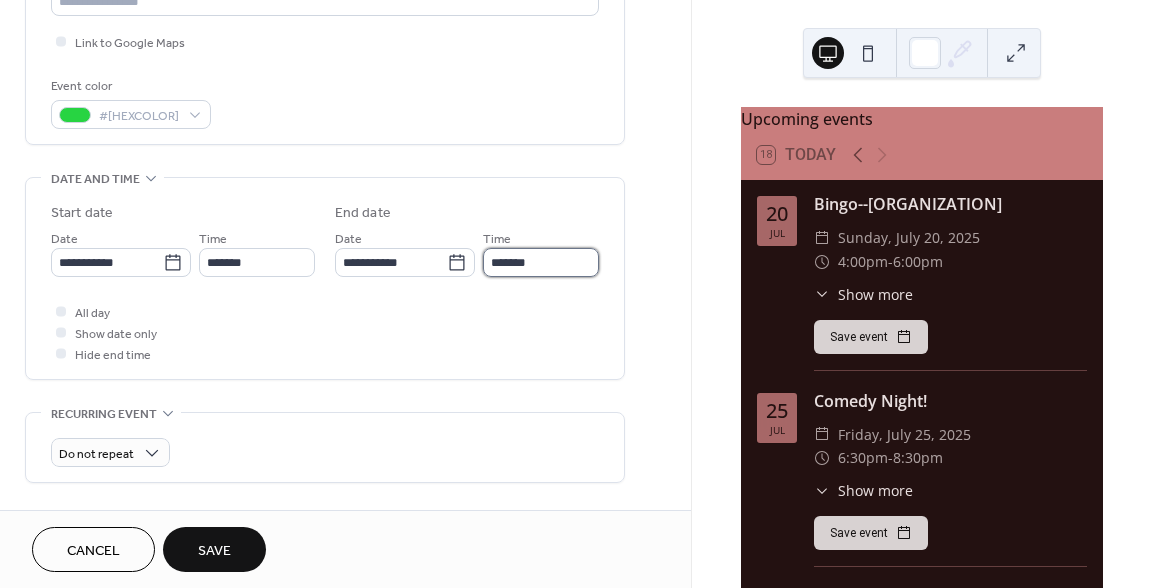 click on "*******" at bounding box center [541, 262] 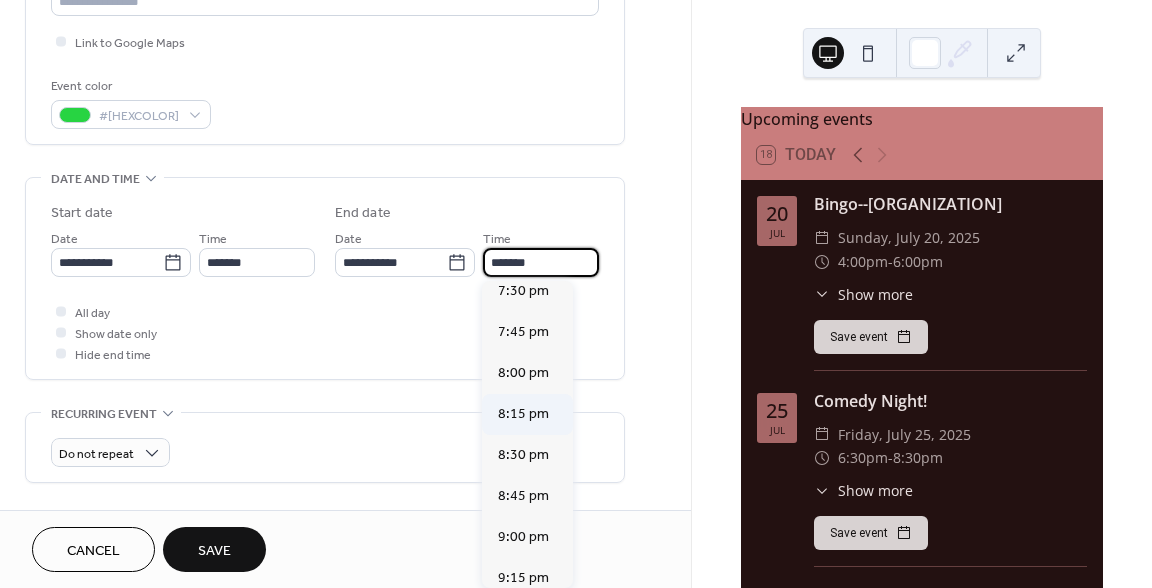 scroll, scrollTop: 225, scrollLeft: 0, axis: vertical 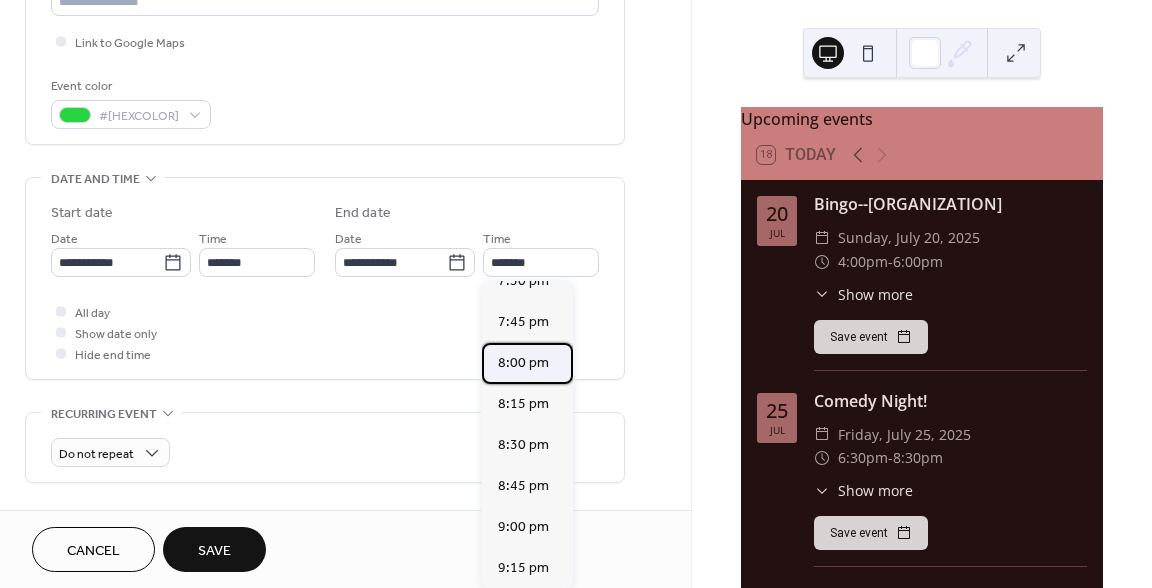 click on "8:00 pm" at bounding box center (523, 363) 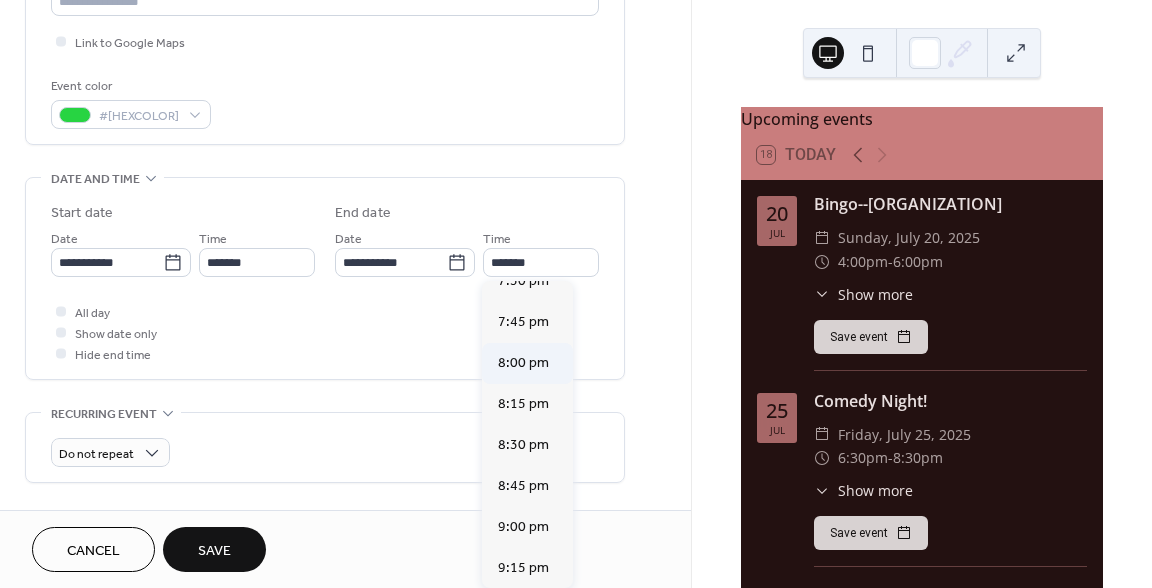 type on "*******" 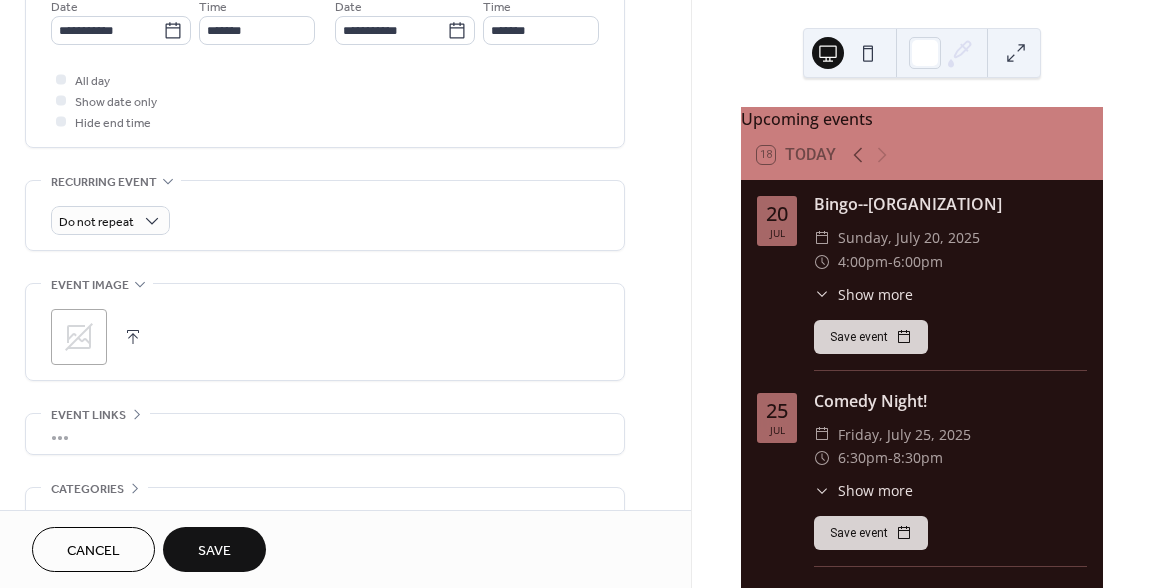 scroll, scrollTop: 709, scrollLeft: 0, axis: vertical 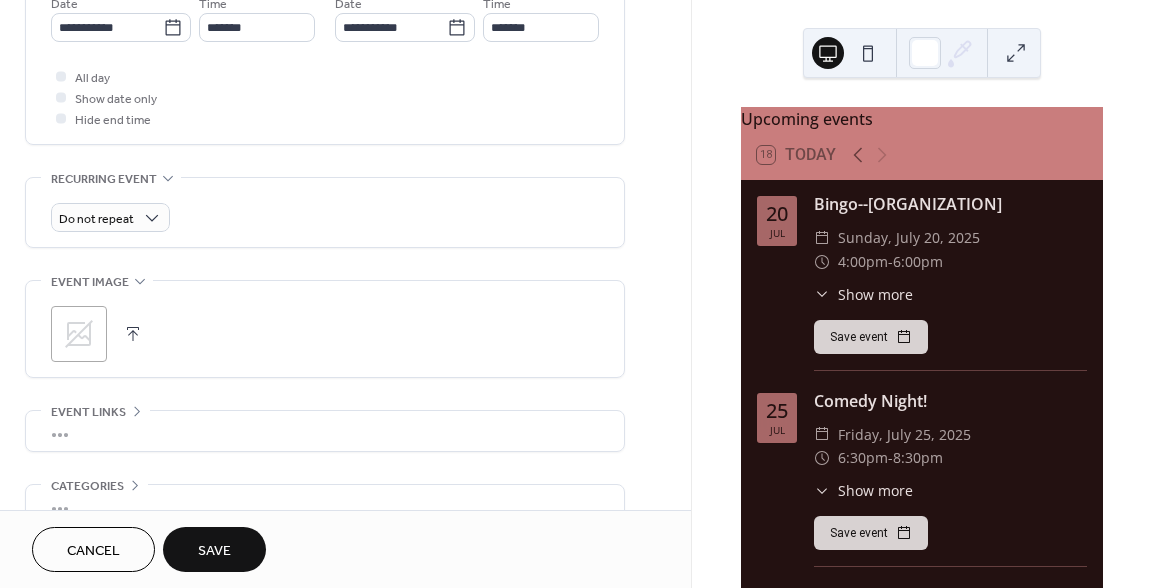 click 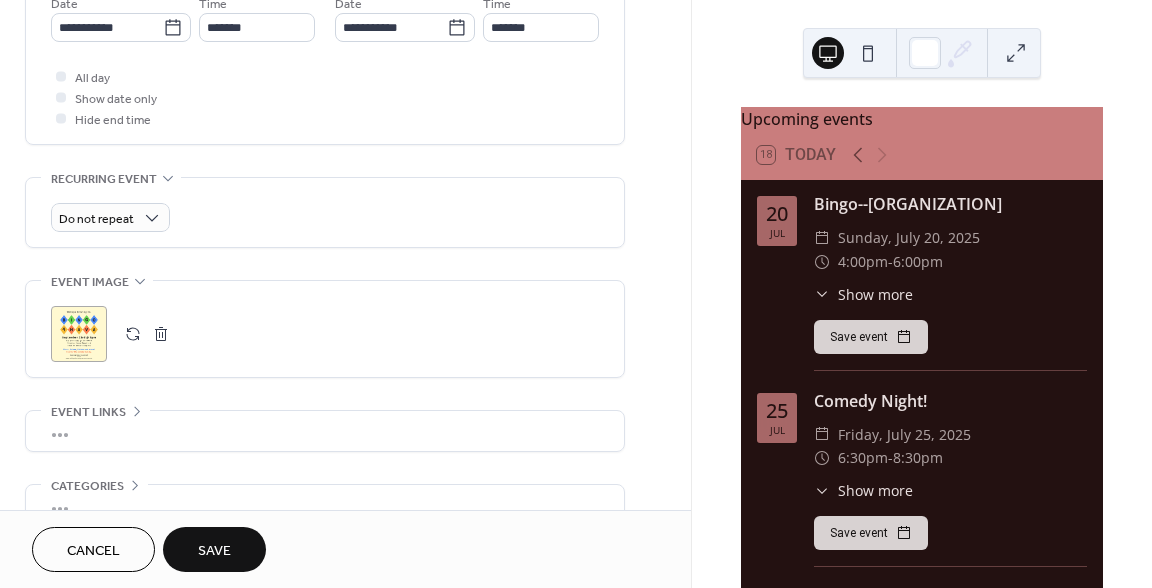 click on "Save" at bounding box center [214, 549] 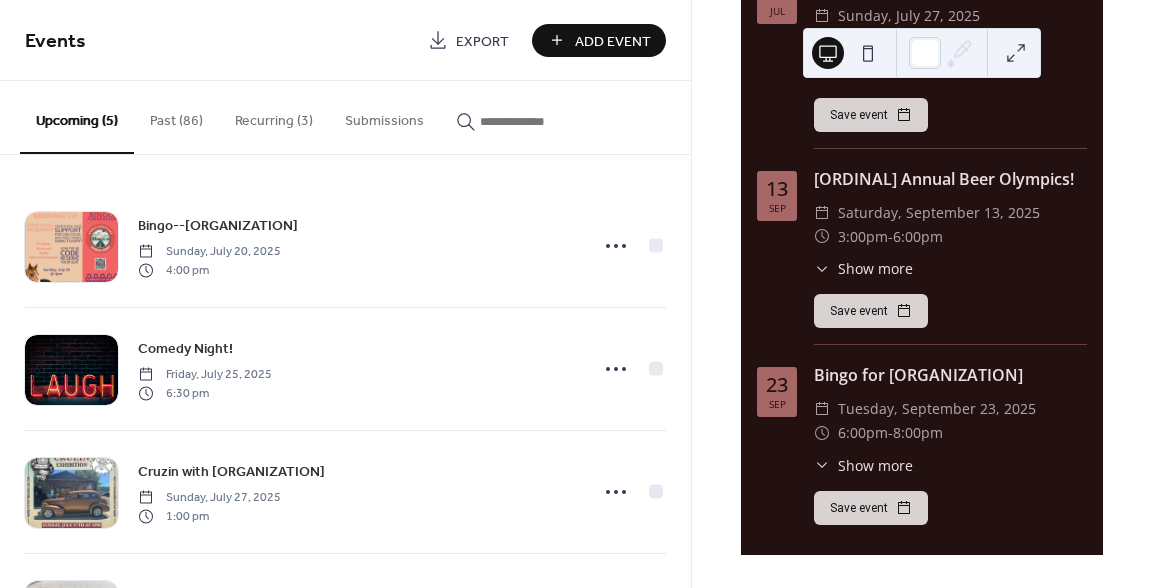 scroll, scrollTop: 651, scrollLeft: 0, axis: vertical 